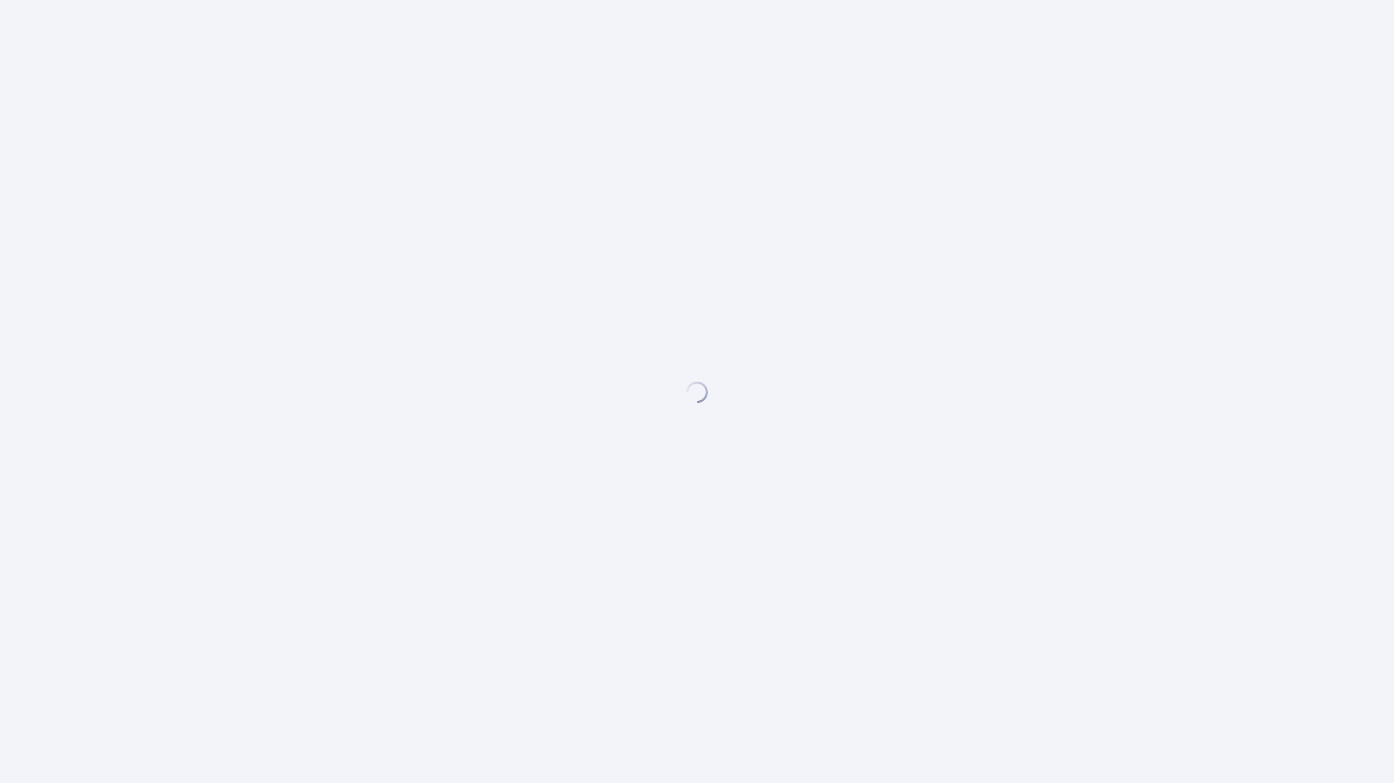 scroll, scrollTop: 0, scrollLeft: 0, axis: both 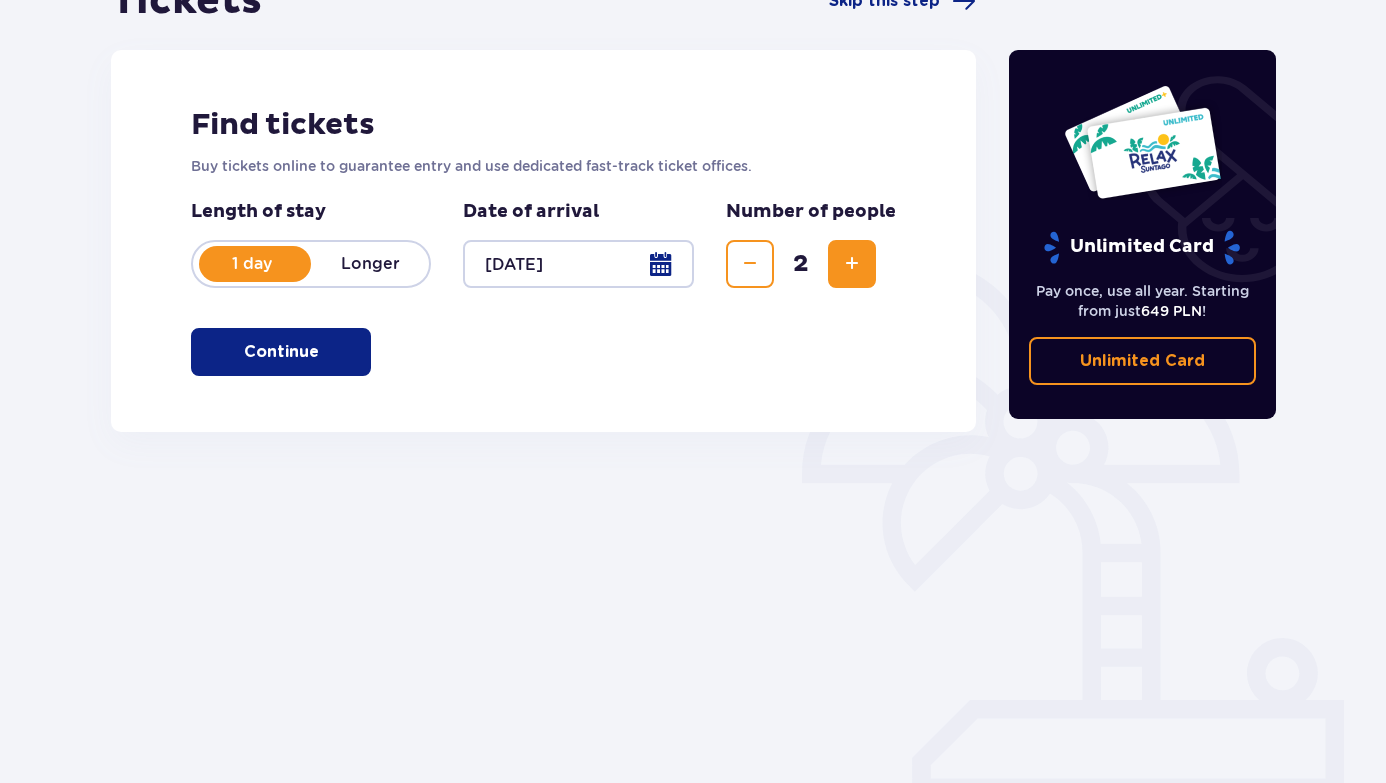 click on "Longer" at bounding box center [370, 263] 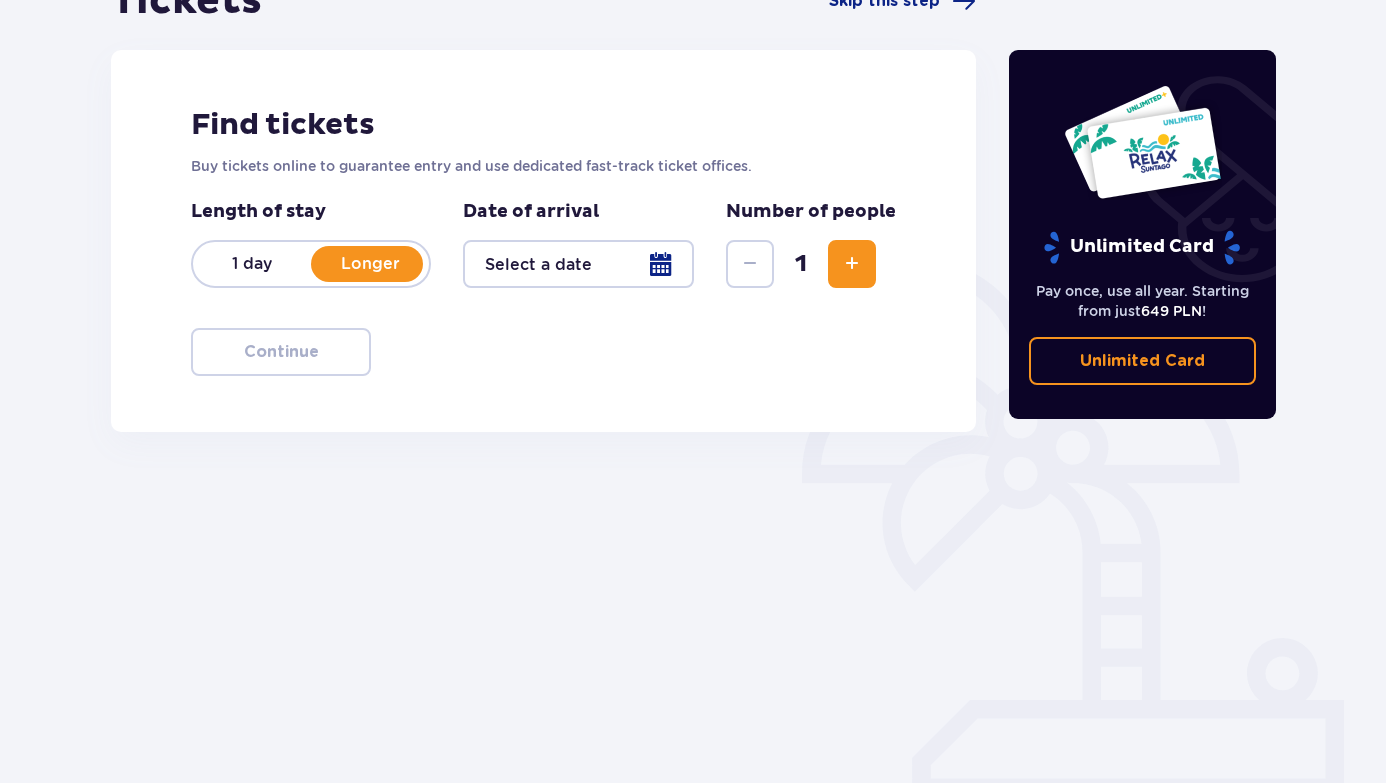 click on "1 day" at bounding box center [252, 263] 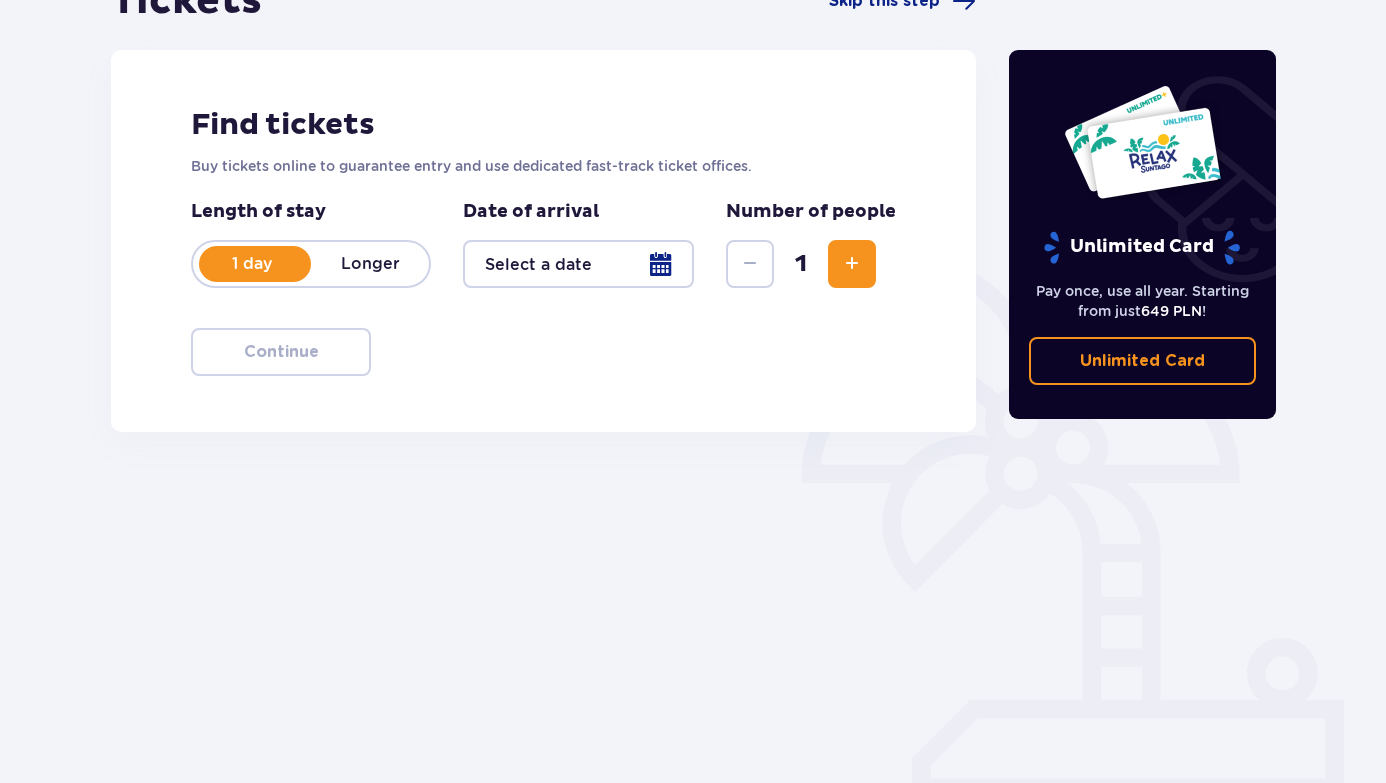 click on "1" at bounding box center (801, 264) 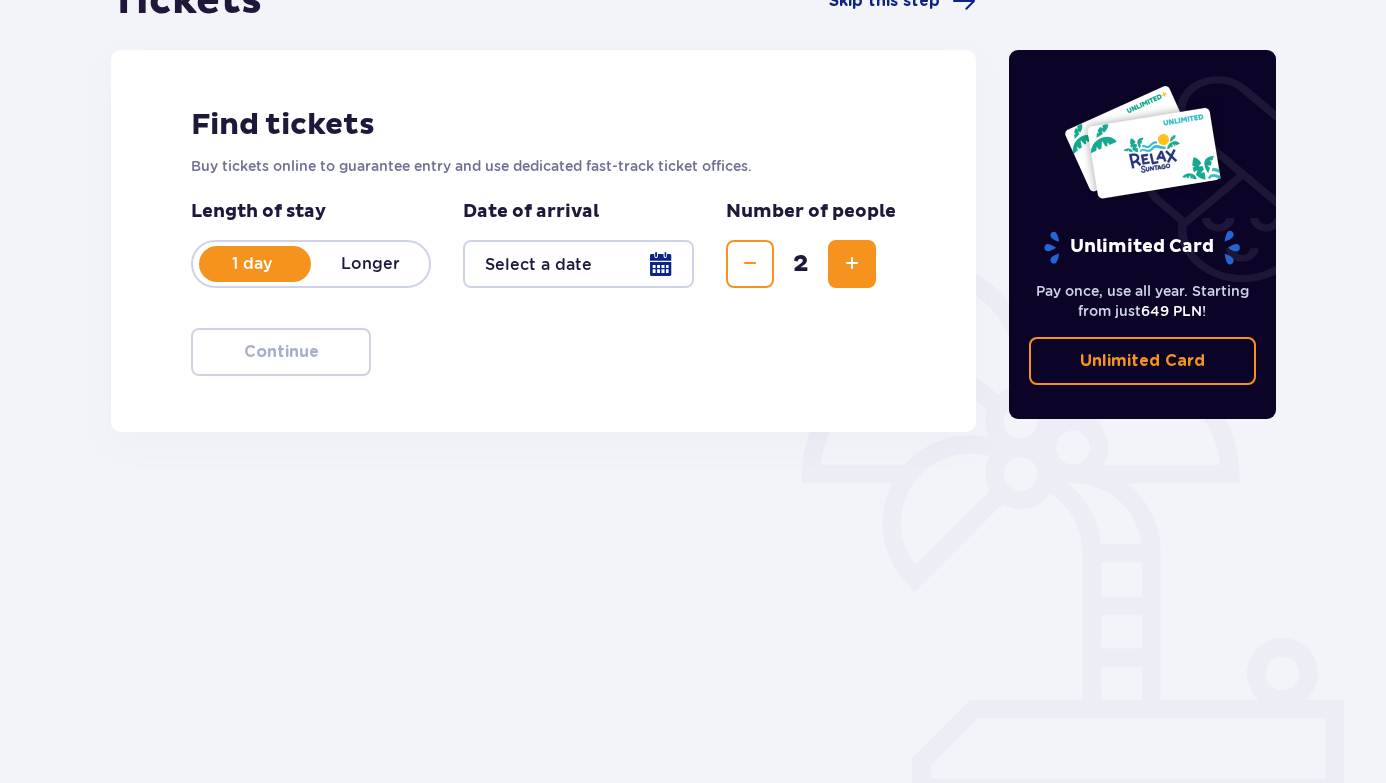 click at bounding box center (578, 264) 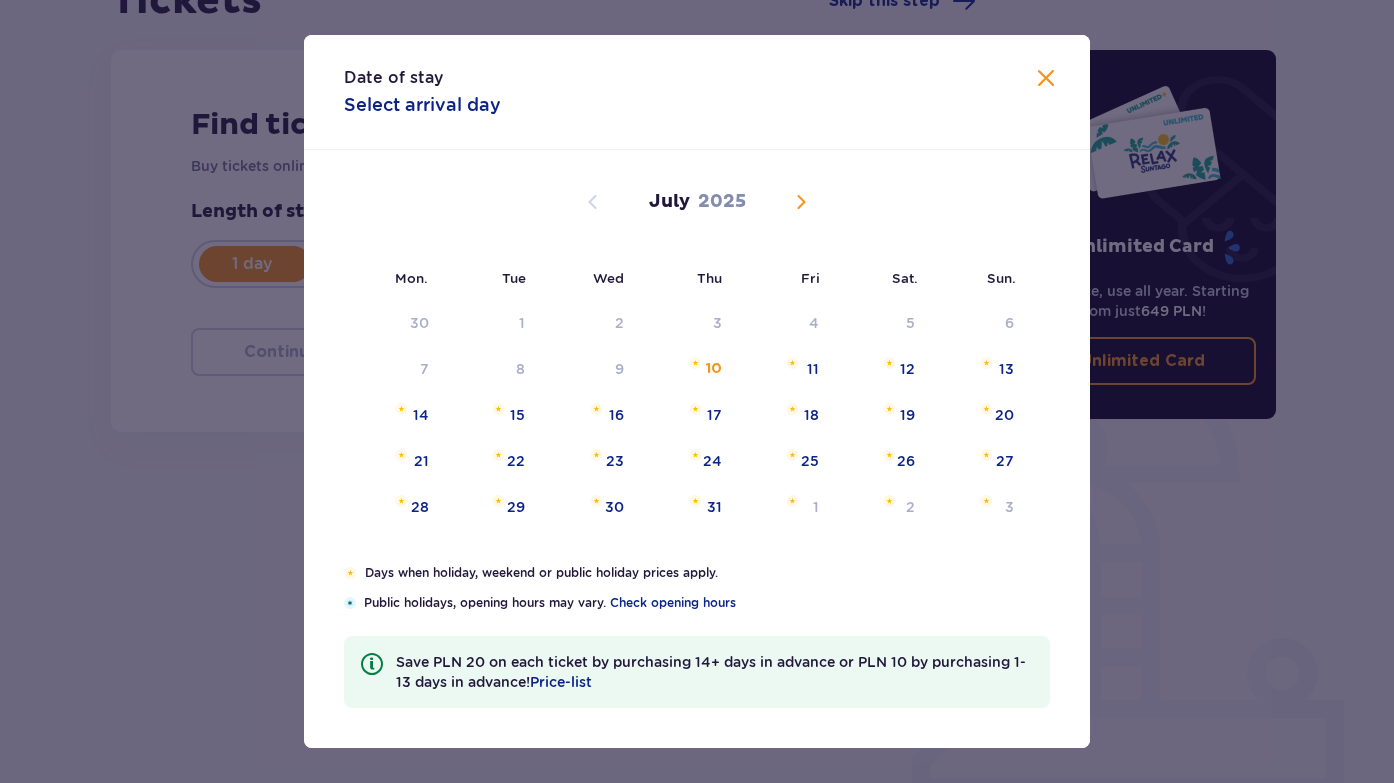 click at bounding box center (801, 202) 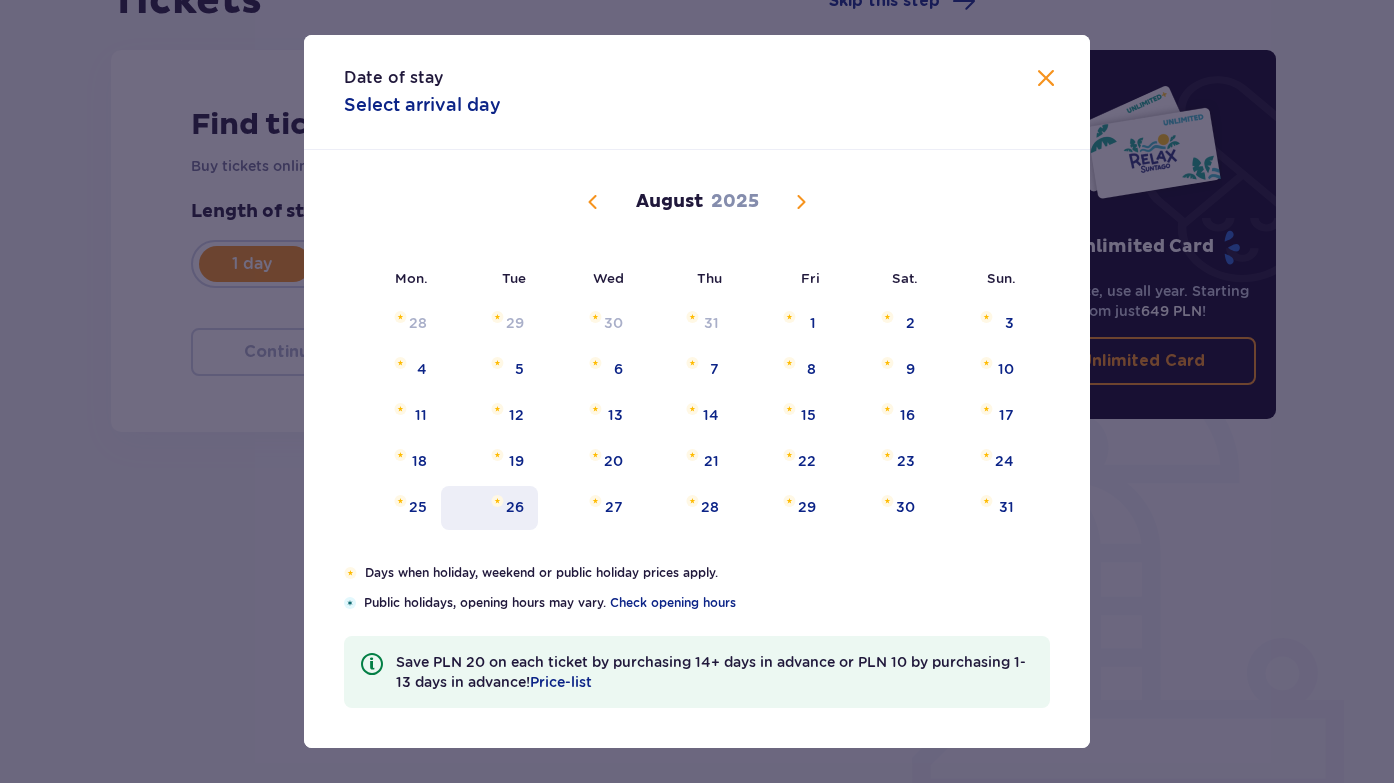 click on "26" at bounding box center [489, 508] 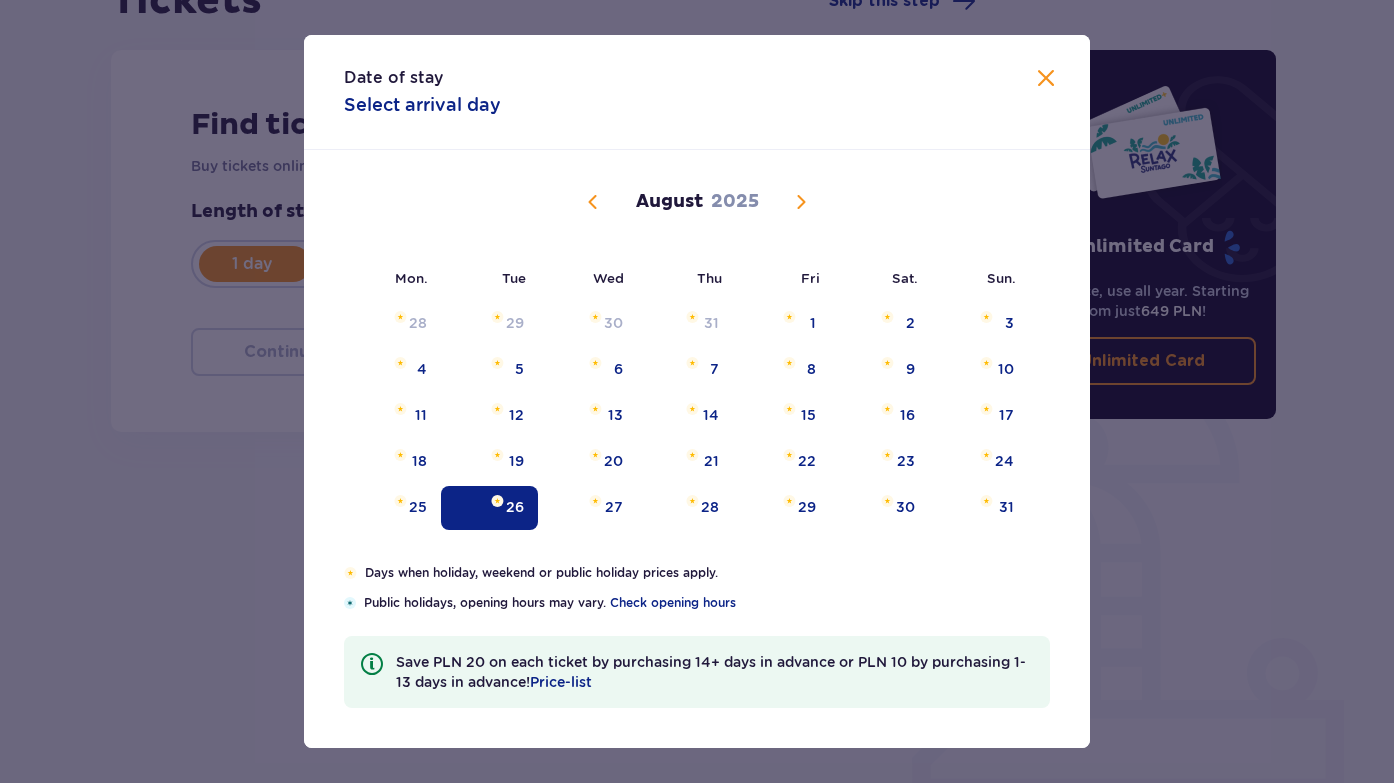 type on "26.08.25" 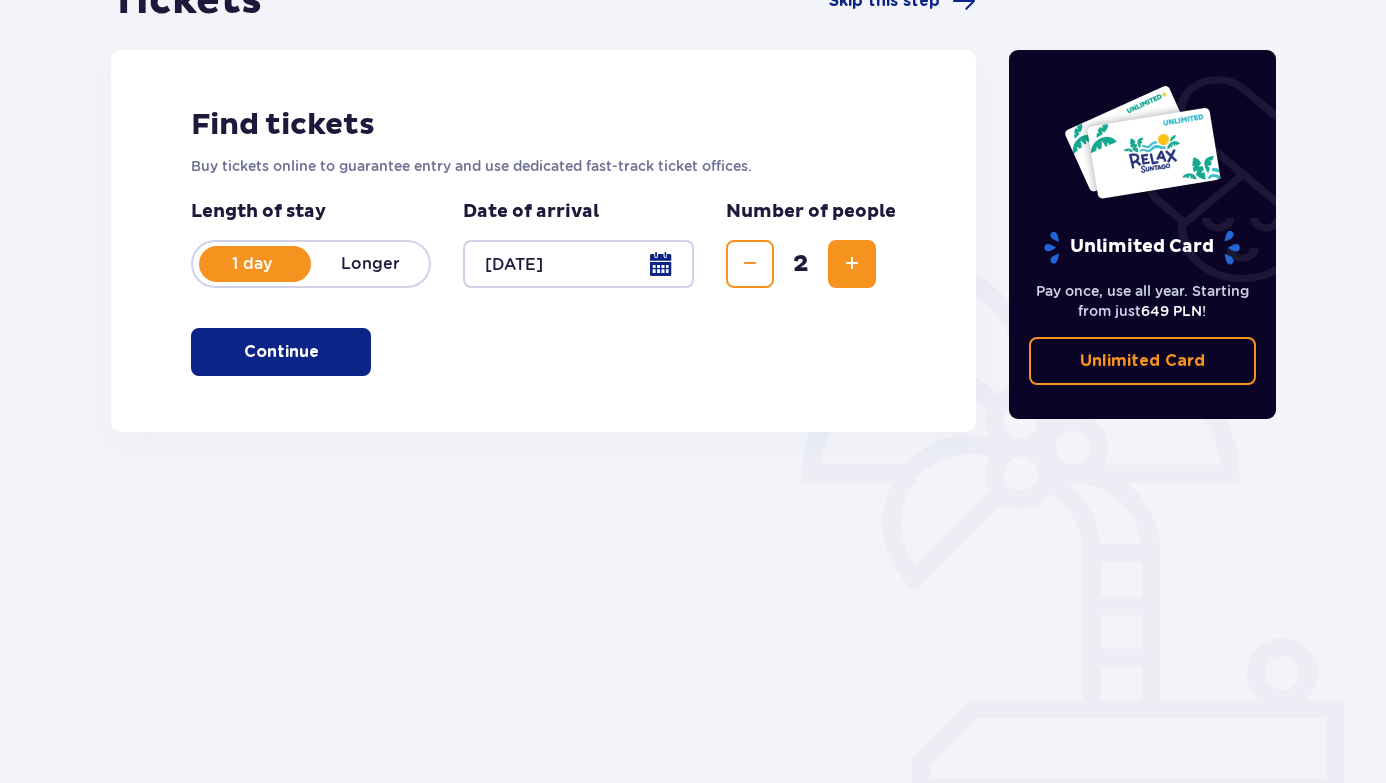 click on "Continue" at bounding box center [281, 352] 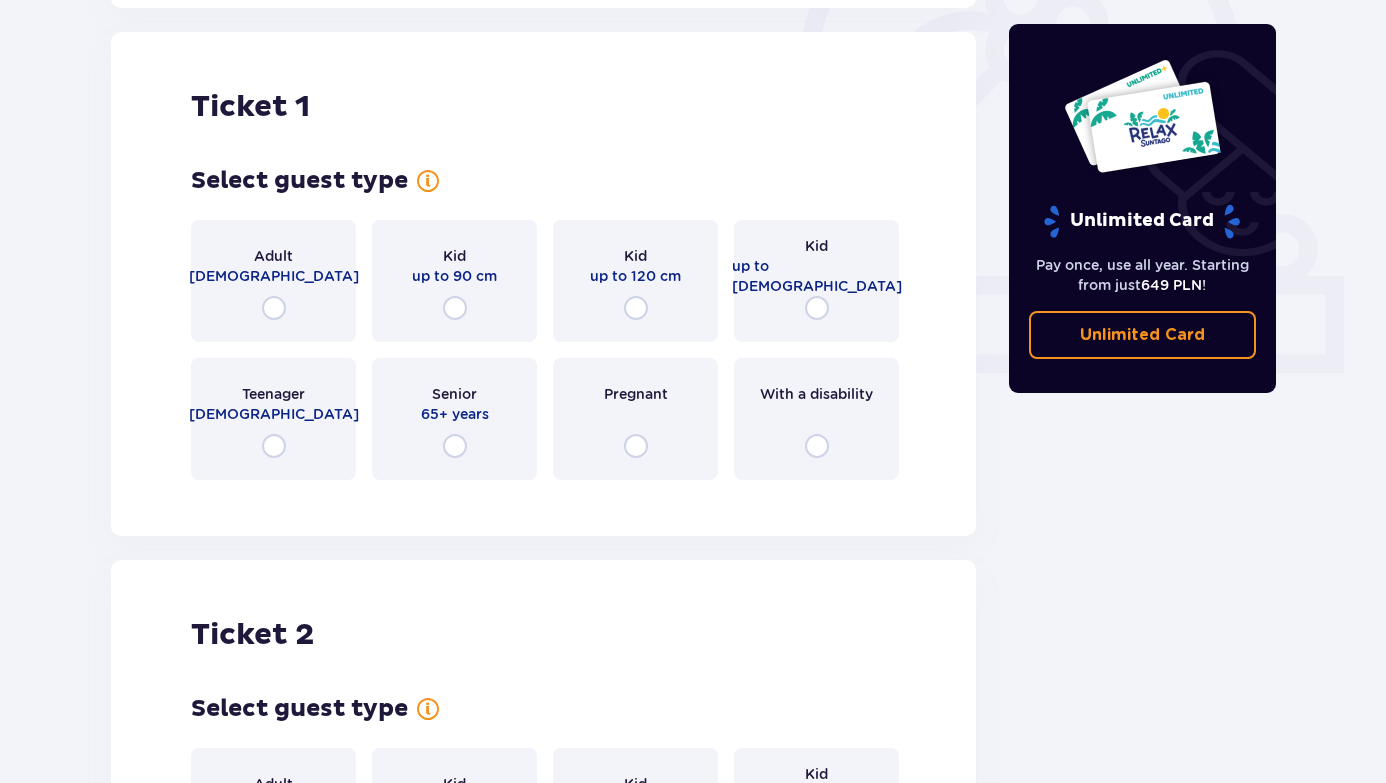 scroll, scrollTop: 668, scrollLeft: 0, axis: vertical 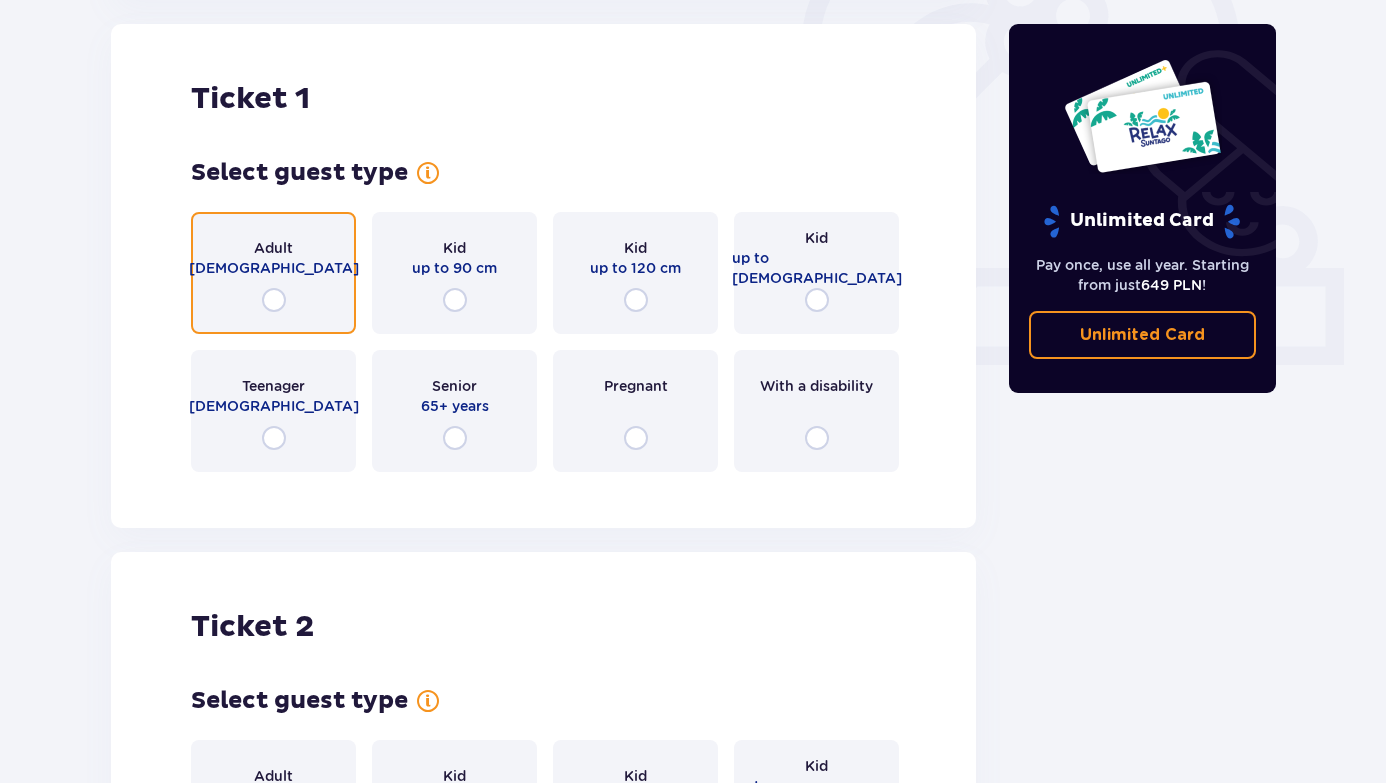 click at bounding box center (274, 300) 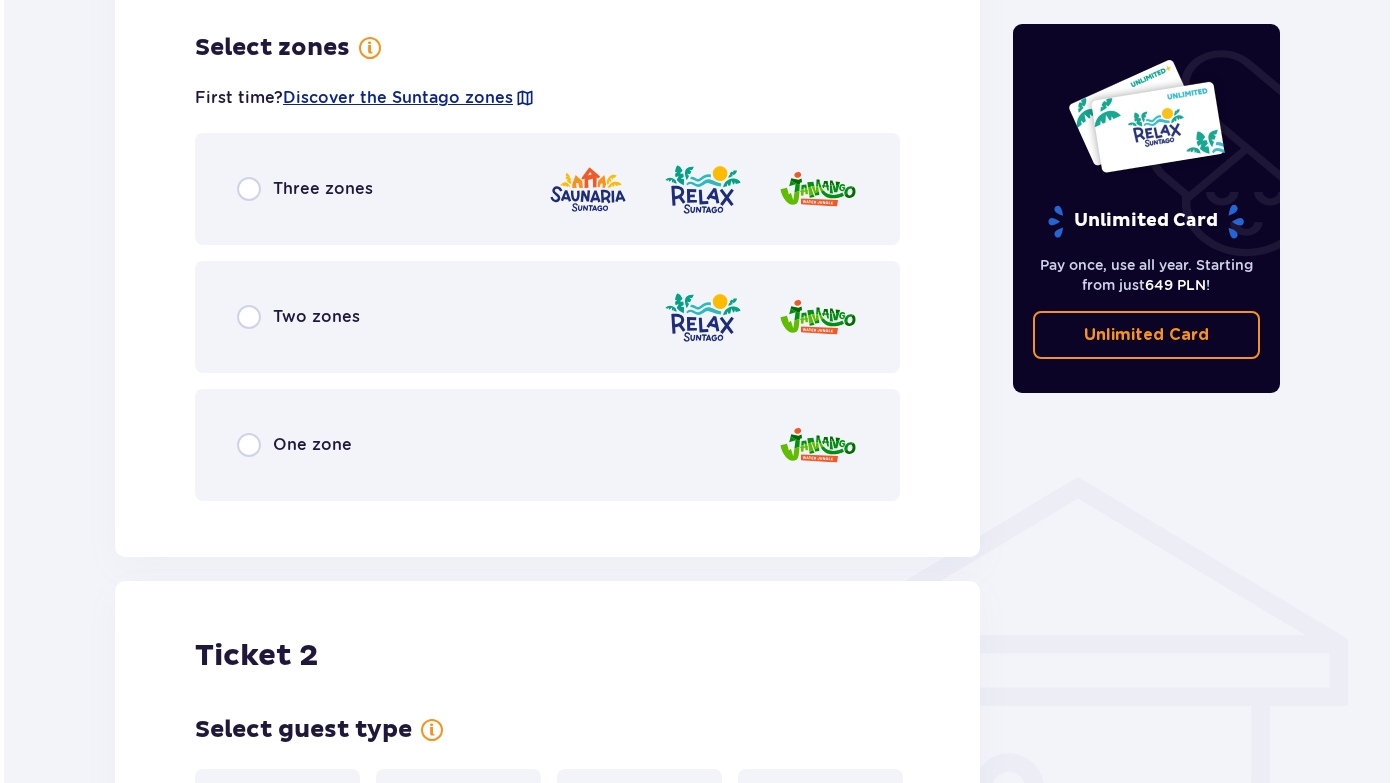 scroll, scrollTop: 1156, scrollLeft: 0, axis: vertical 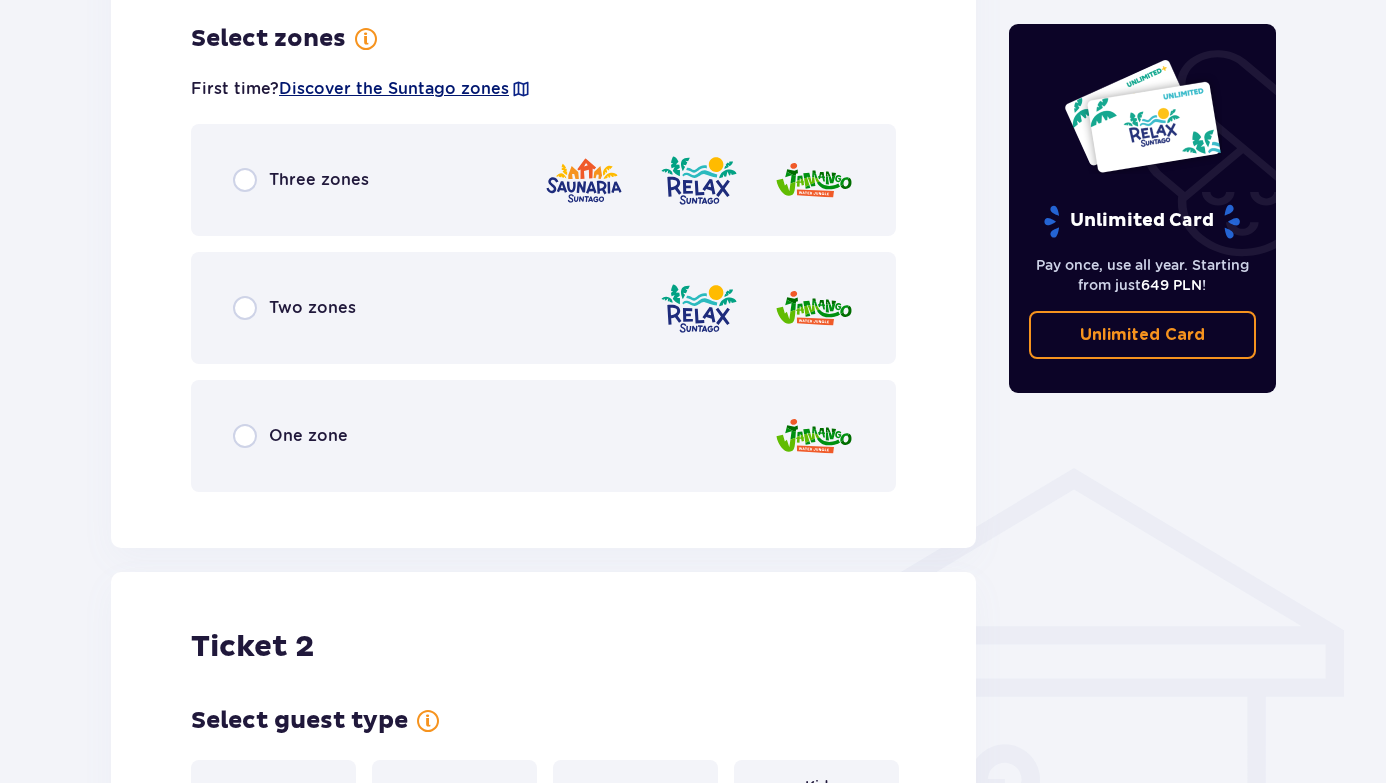 click on "Discover the Suntago zones" at bounding box center [394, 88] 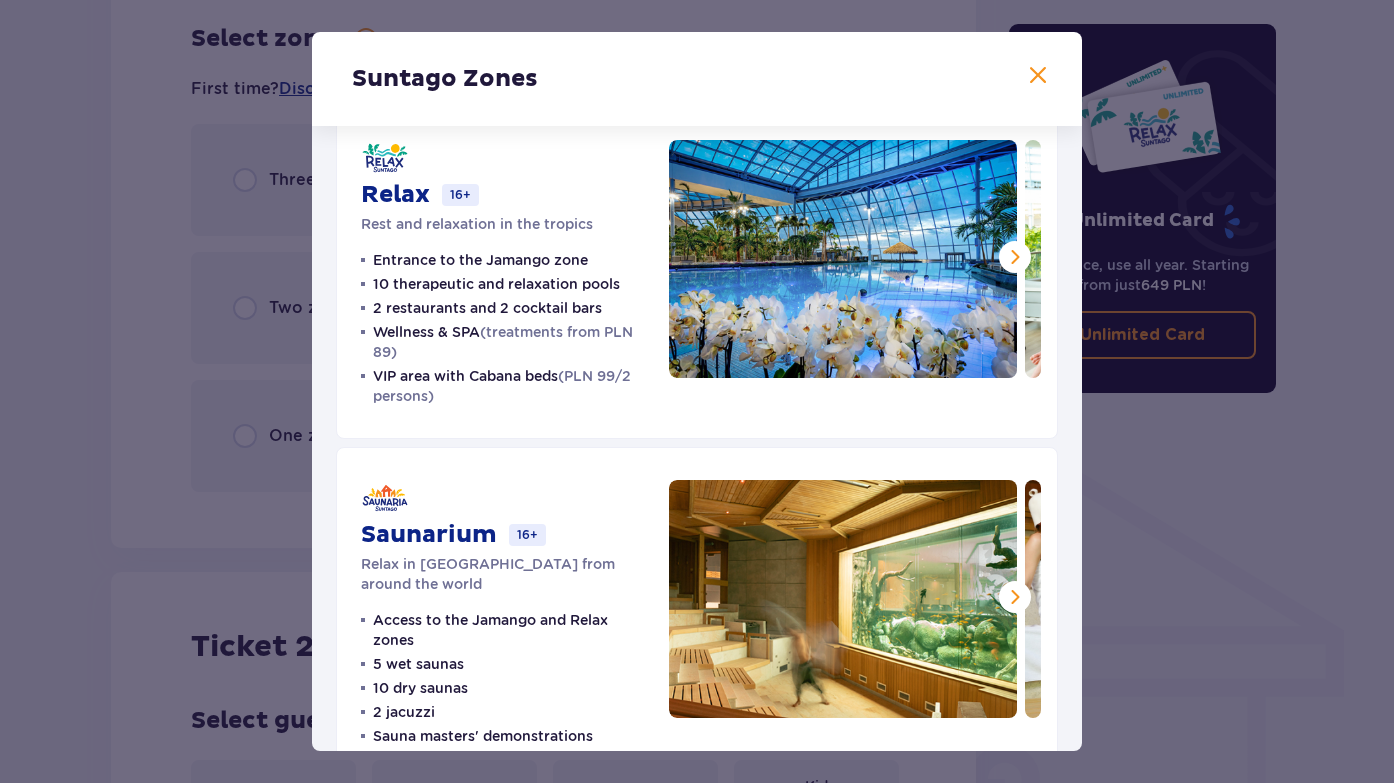 scroll, scrollTop: 356, scrollLeft: 0, axis: vertical 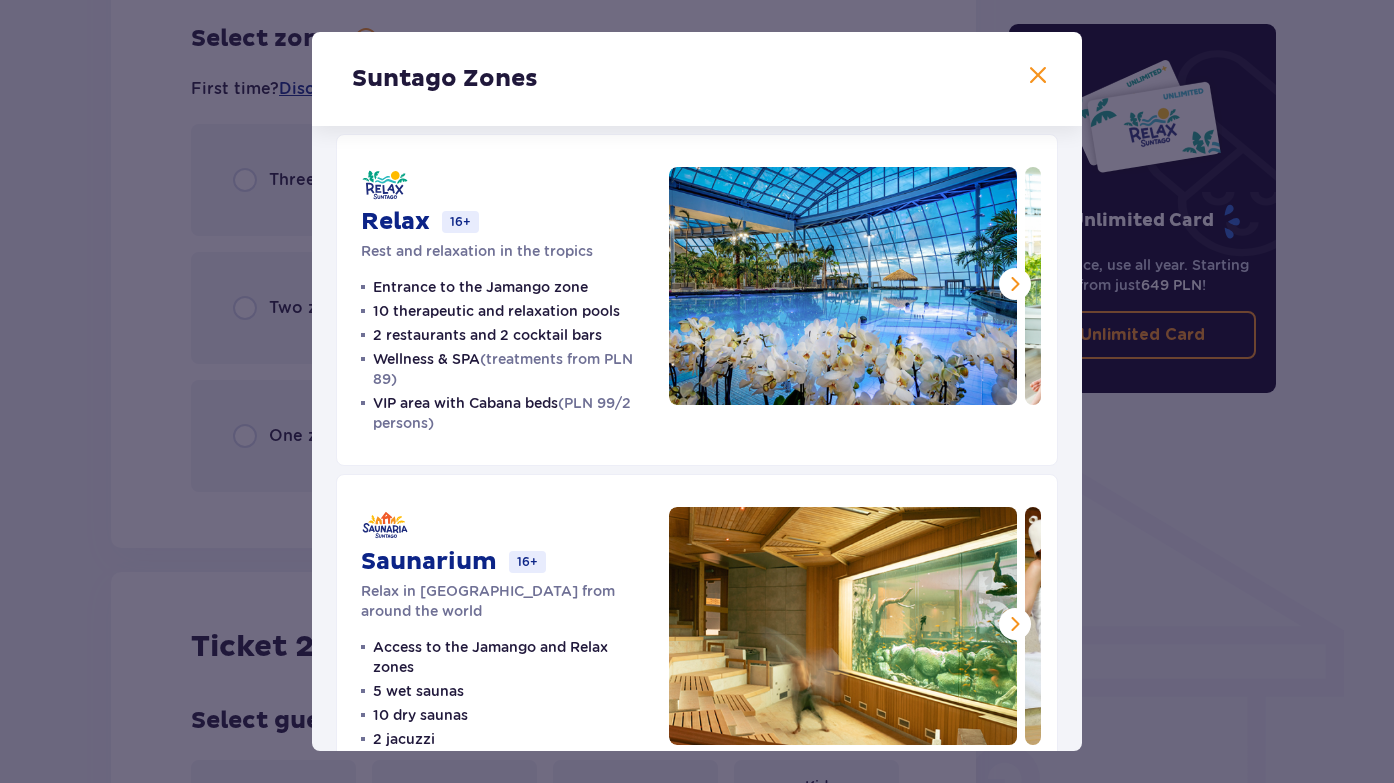 click at bounding box center (1015, 284) 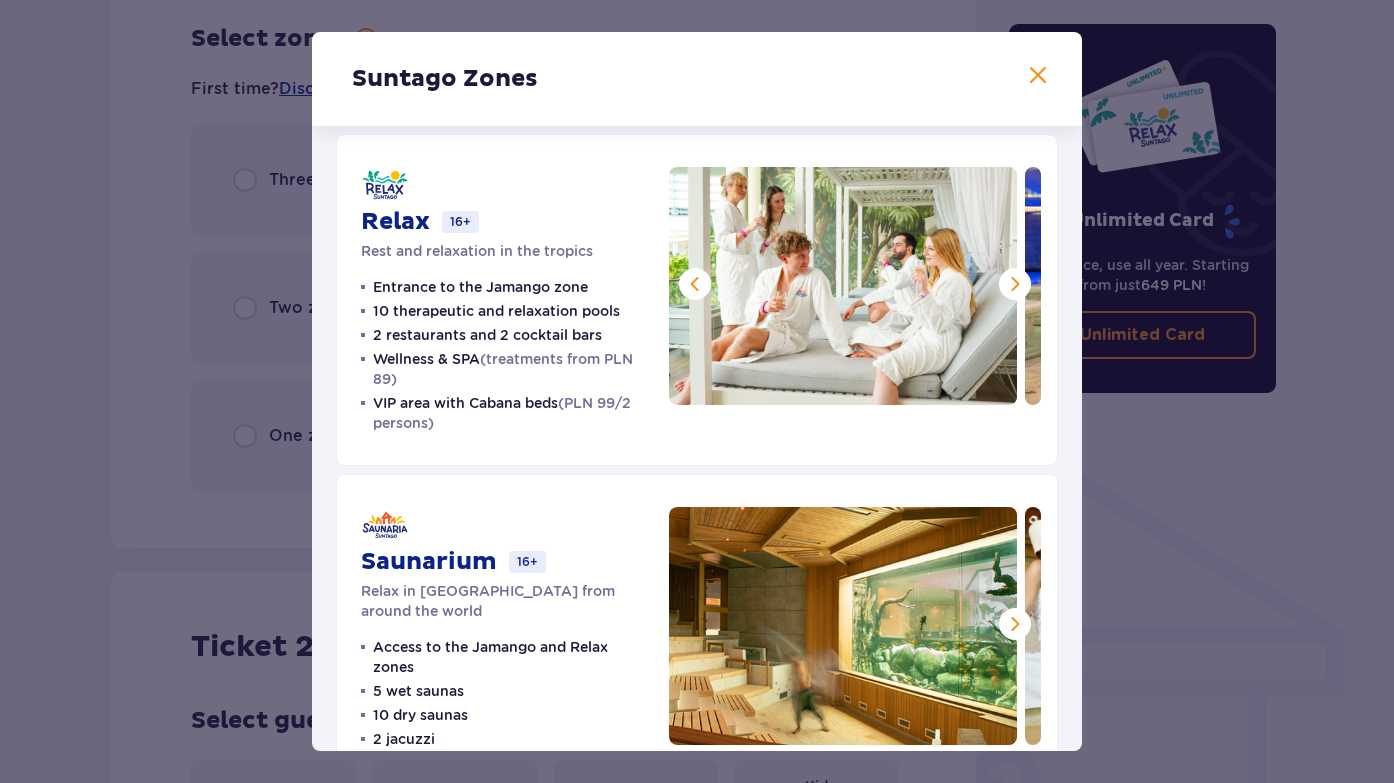 click at bounding box center (1015, 284) 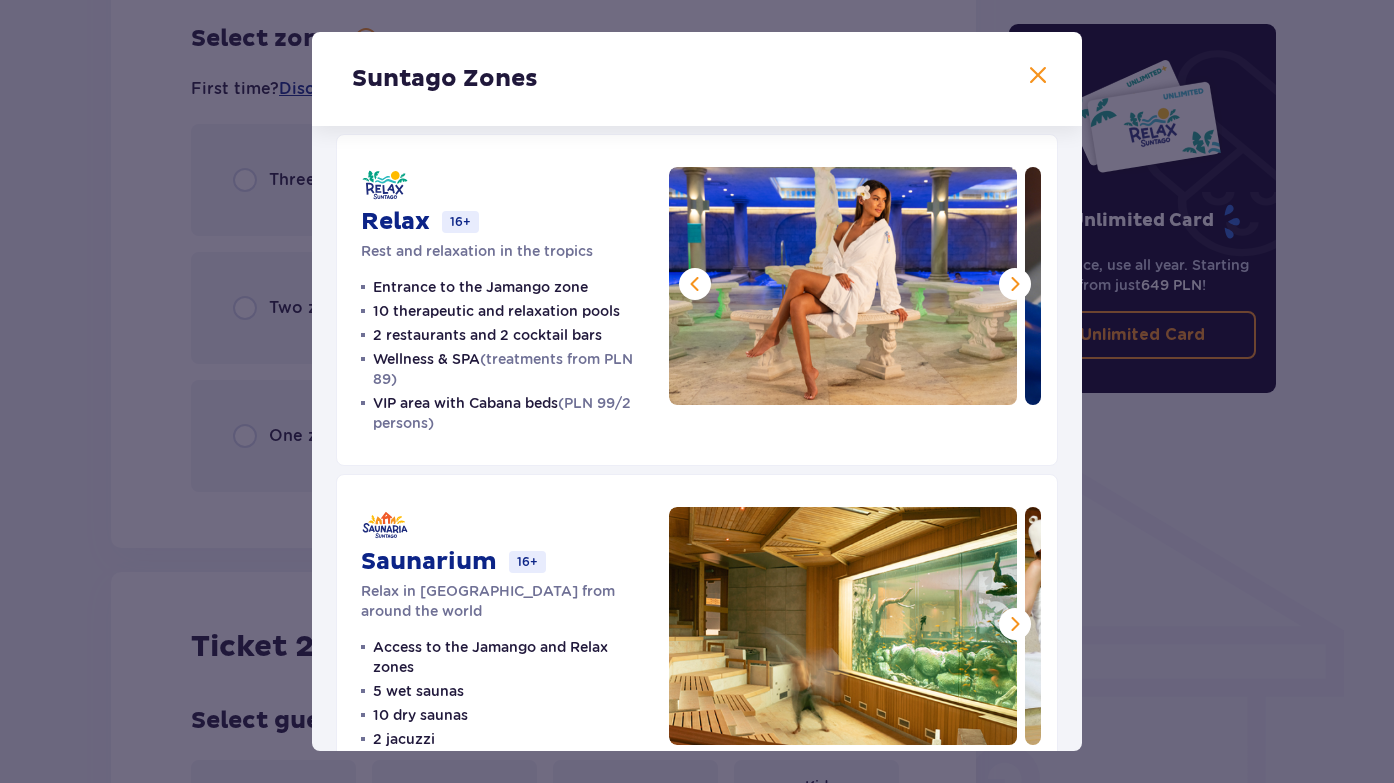click at bounding box center (1015, 284) 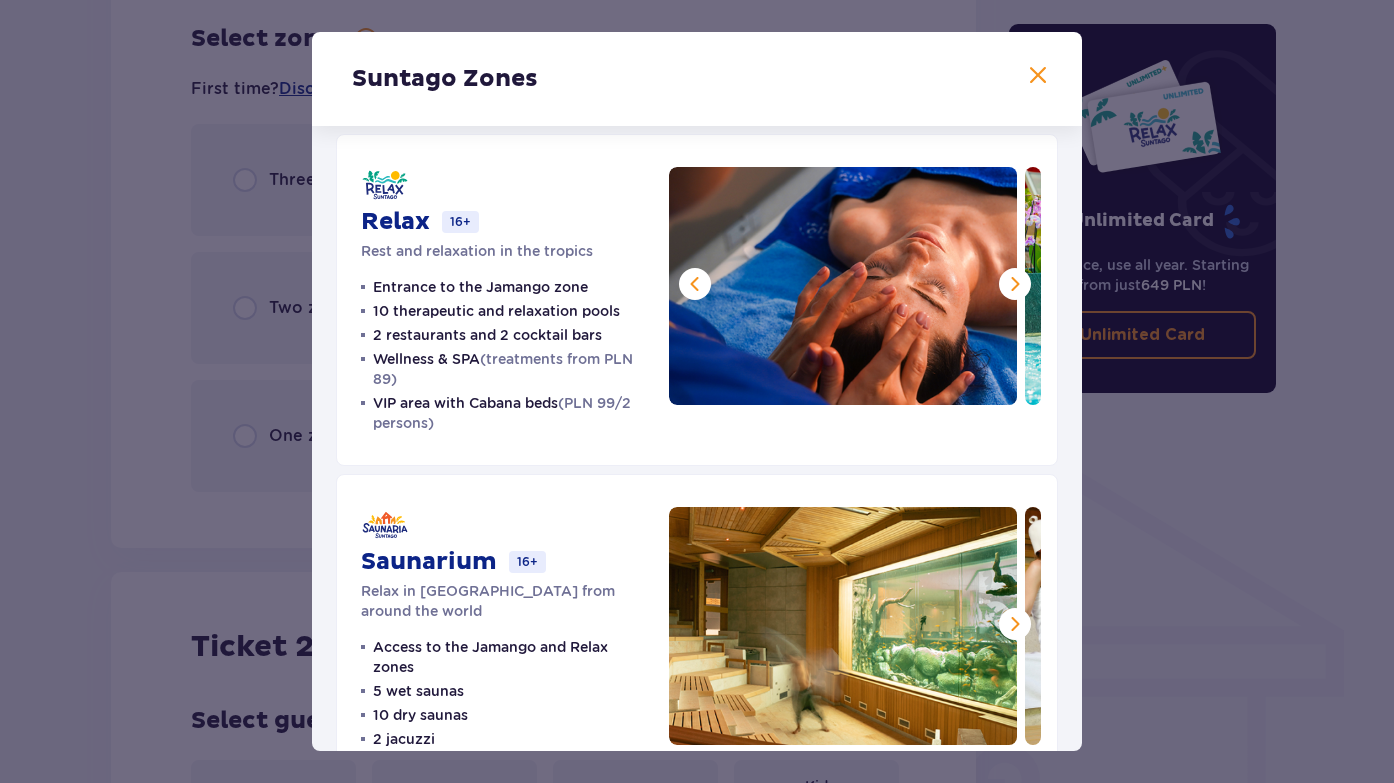 click at bounding box center [1015, 284] 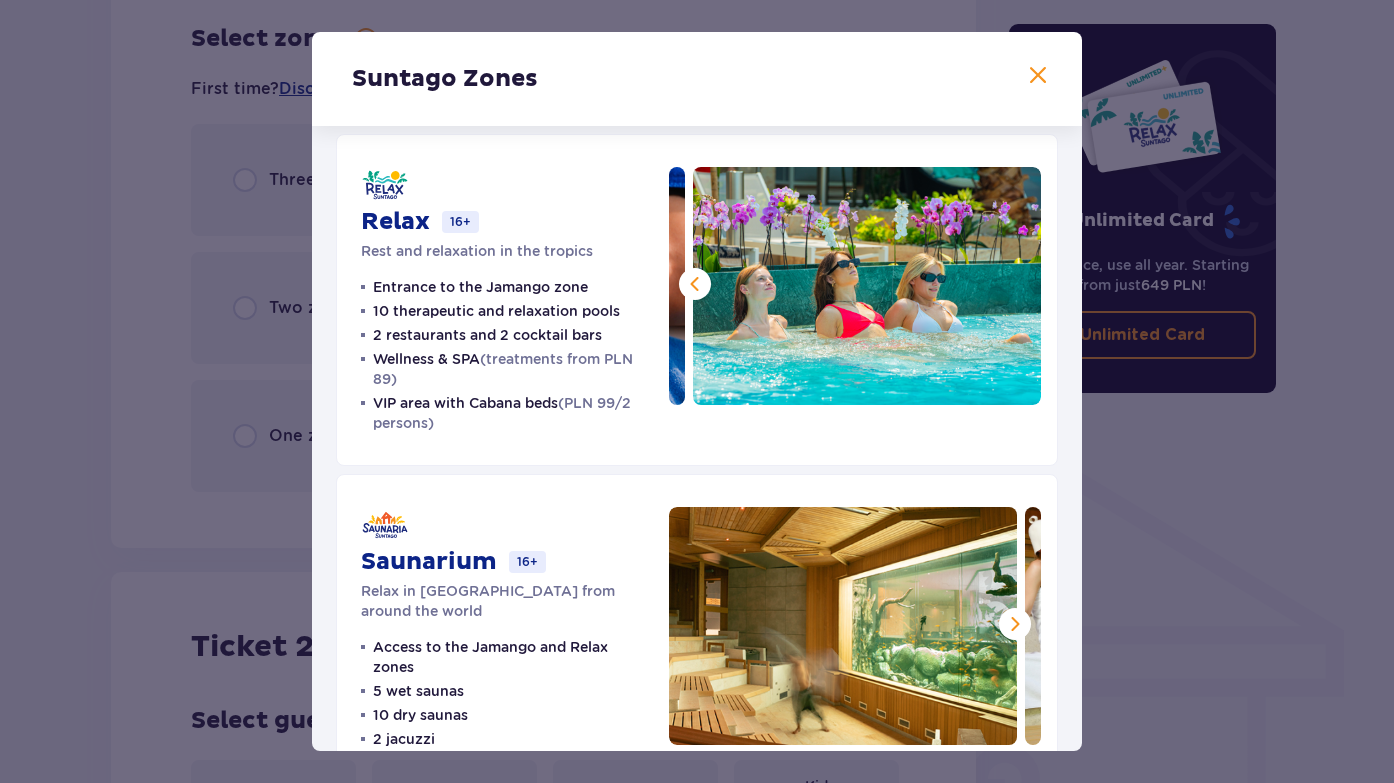 click at bounding box center (867, 286) 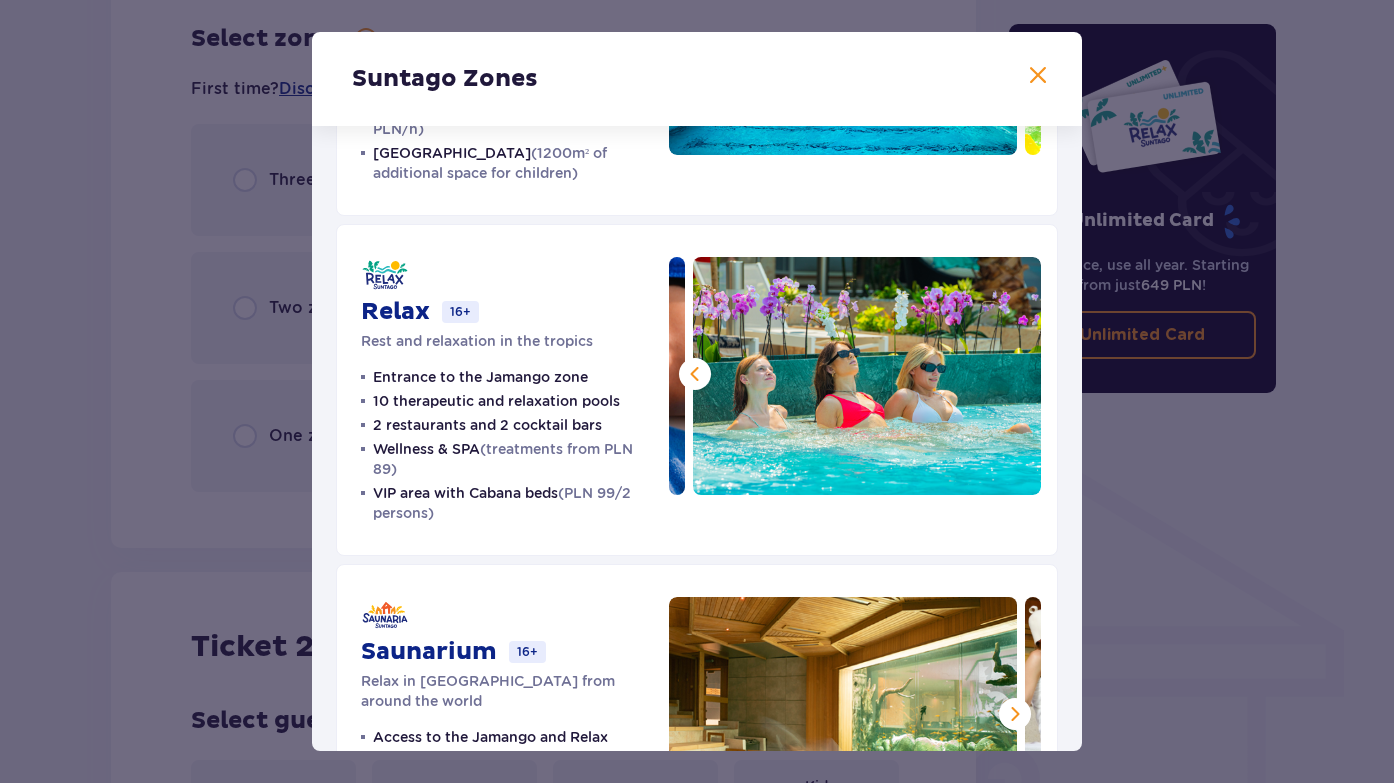scroll, scrollTop: 341, scrollLeft: 0, axis: vertical 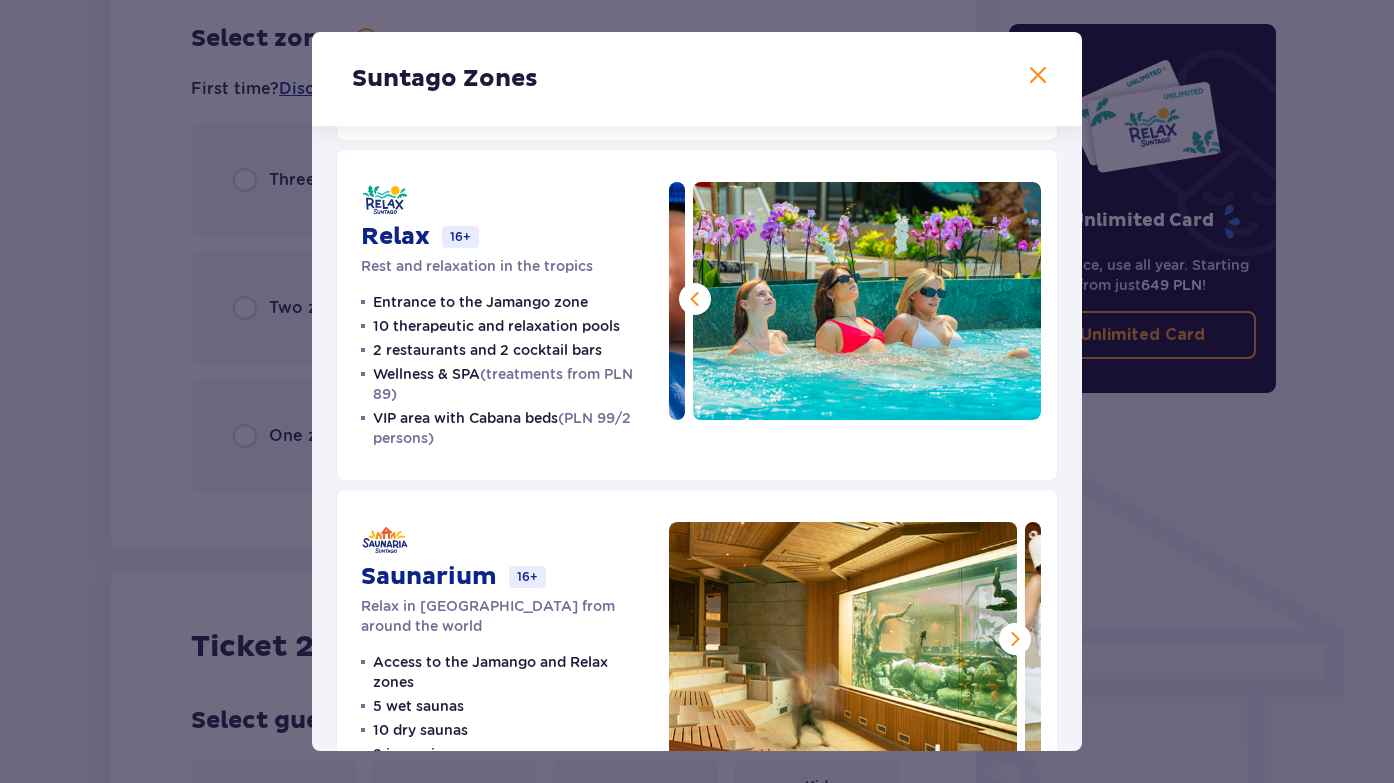 click at bounding box center [1038, 76] 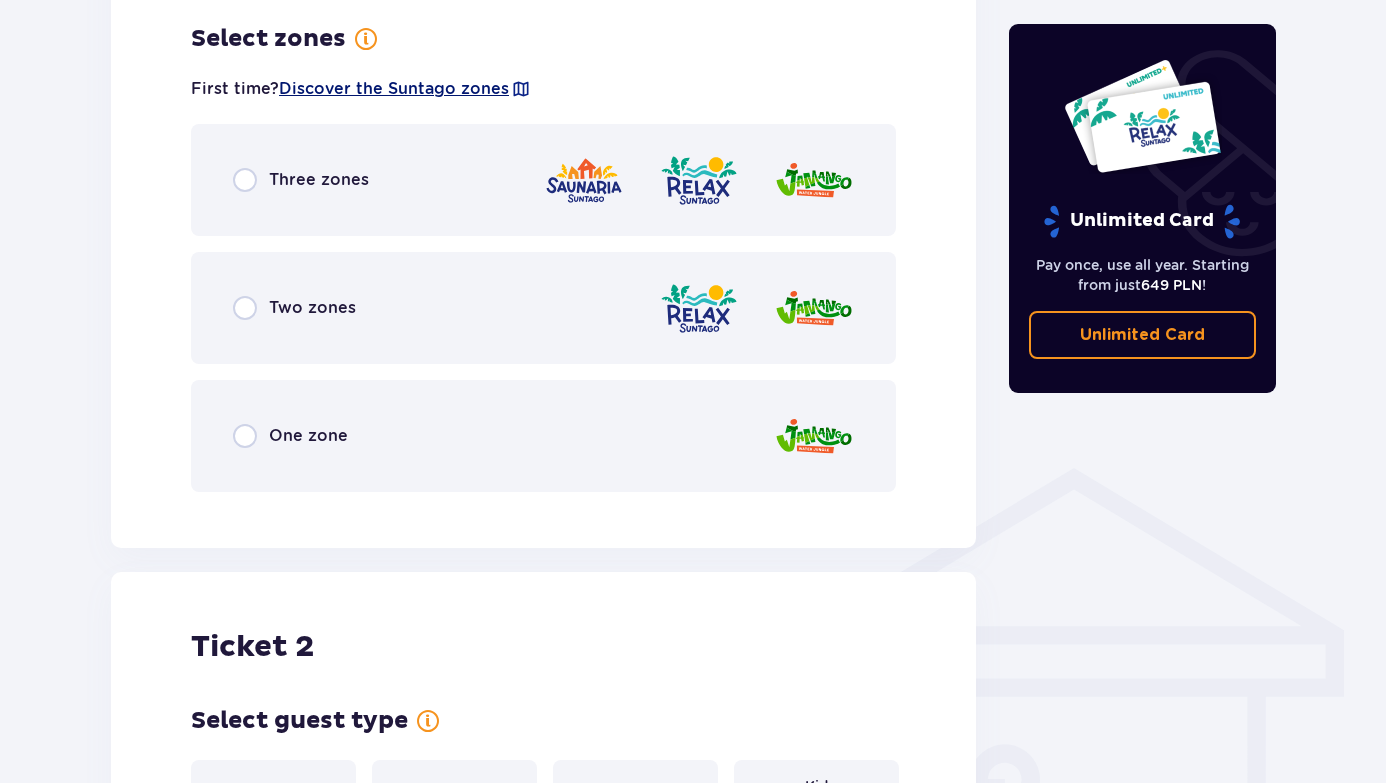 click on "Discover the Suntago zones" at bounding box center [394, 88] 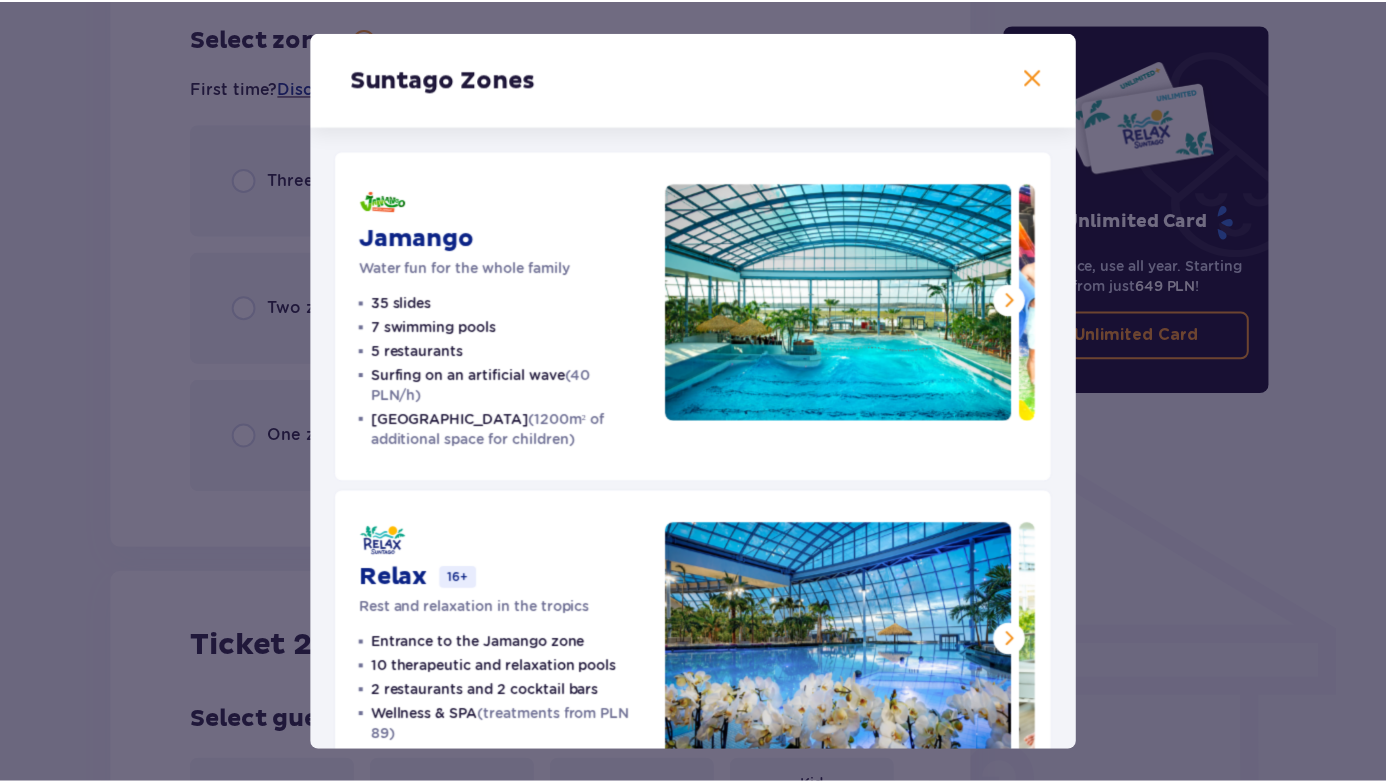 scroll, scrollTop: 415, scrollLeft: 0, axis: vertical 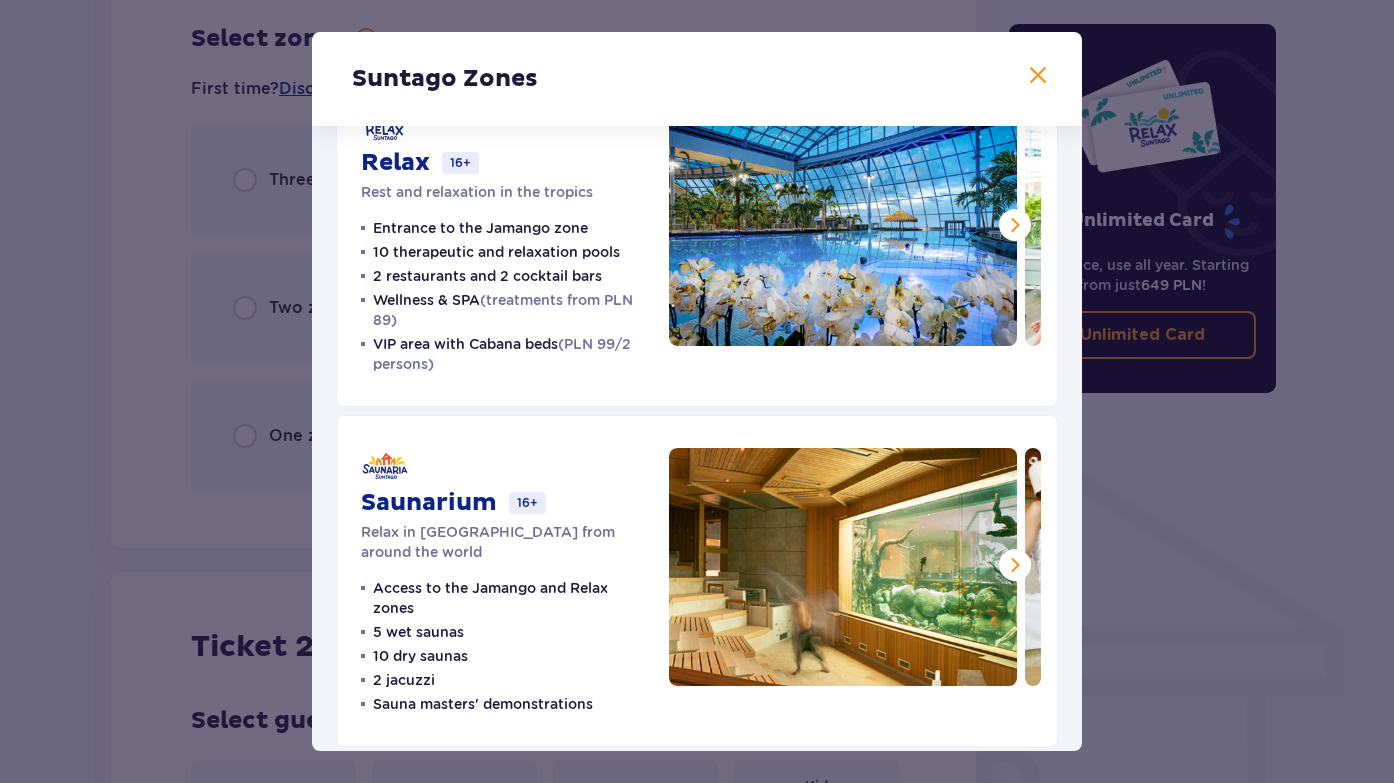 click at bounding box center (1038, 76) 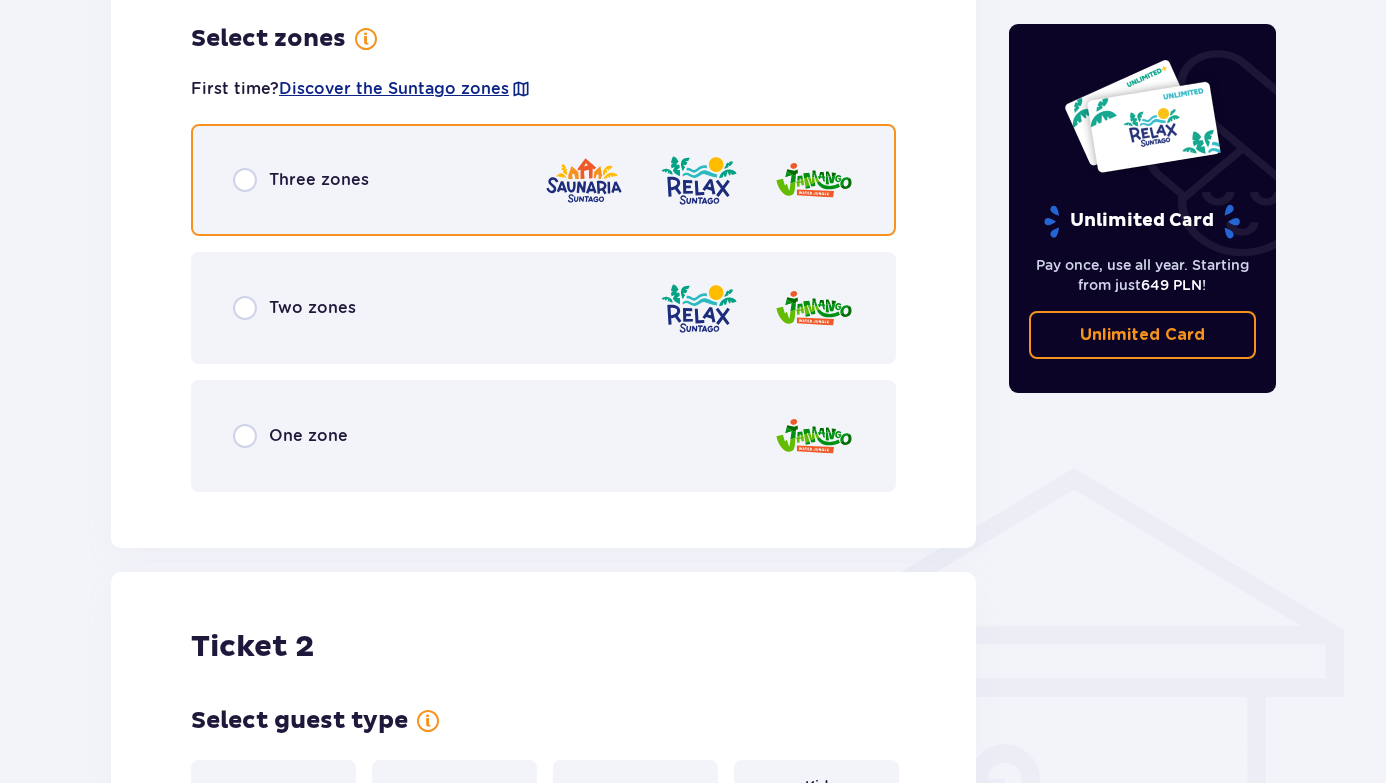 click at bounding box center (245, 180) 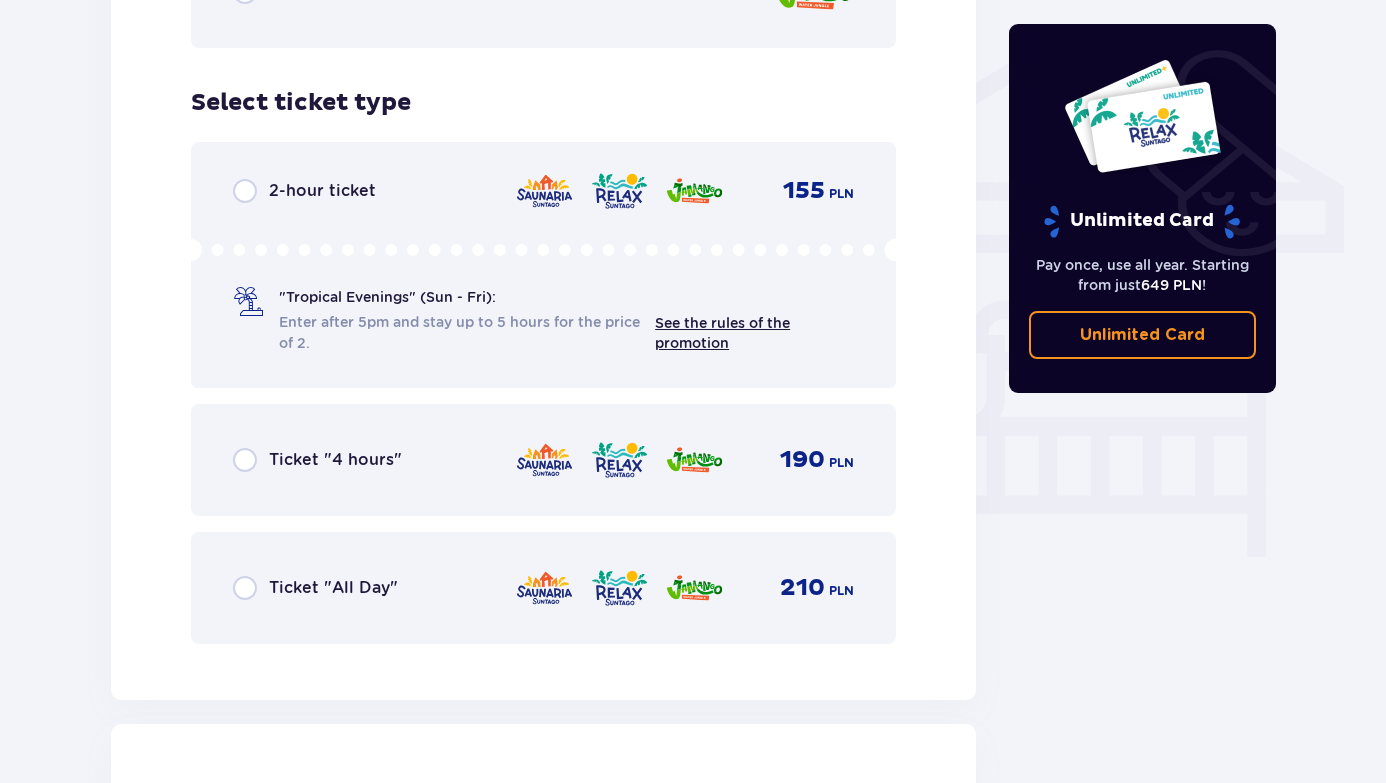 scroll, scrollTop: 1664, scrollLeft: 0, axis: vertical 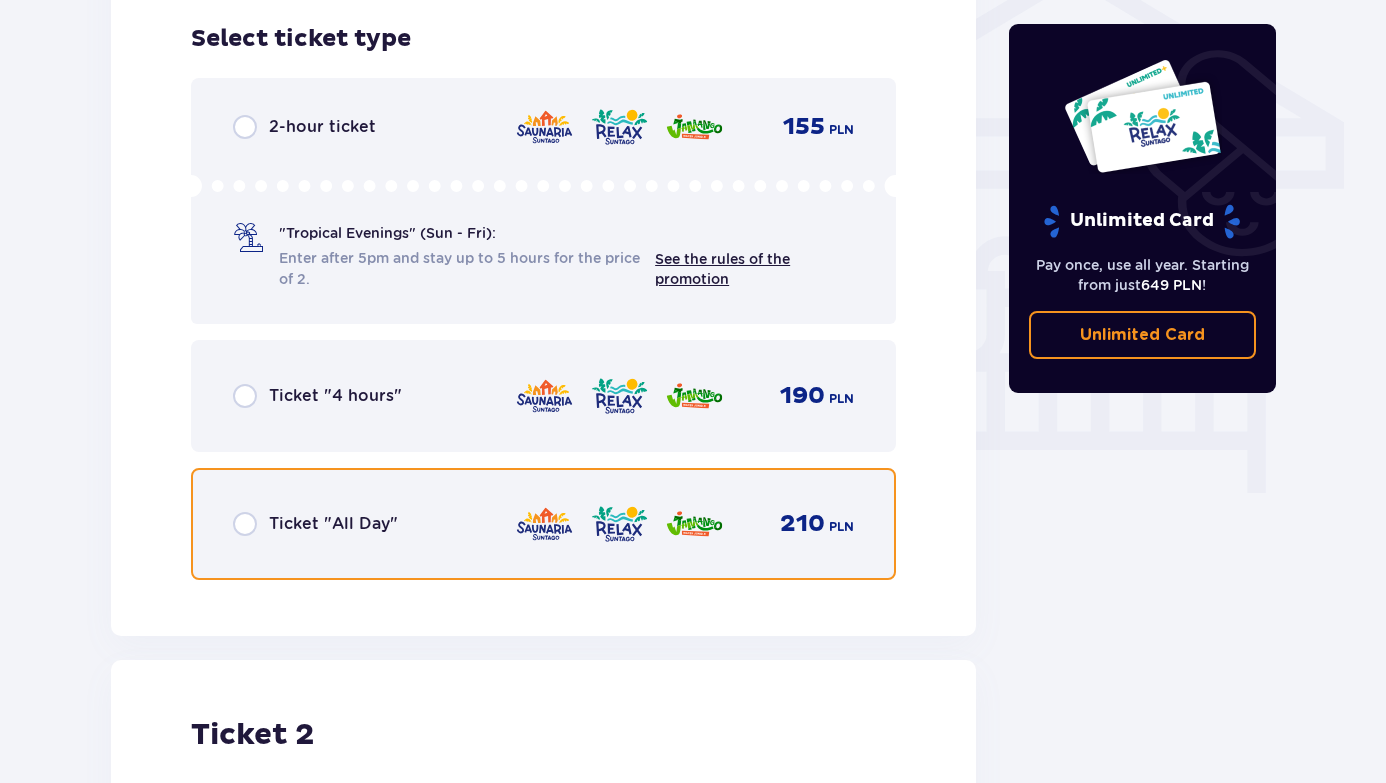 click at bounding box center (245, 524) 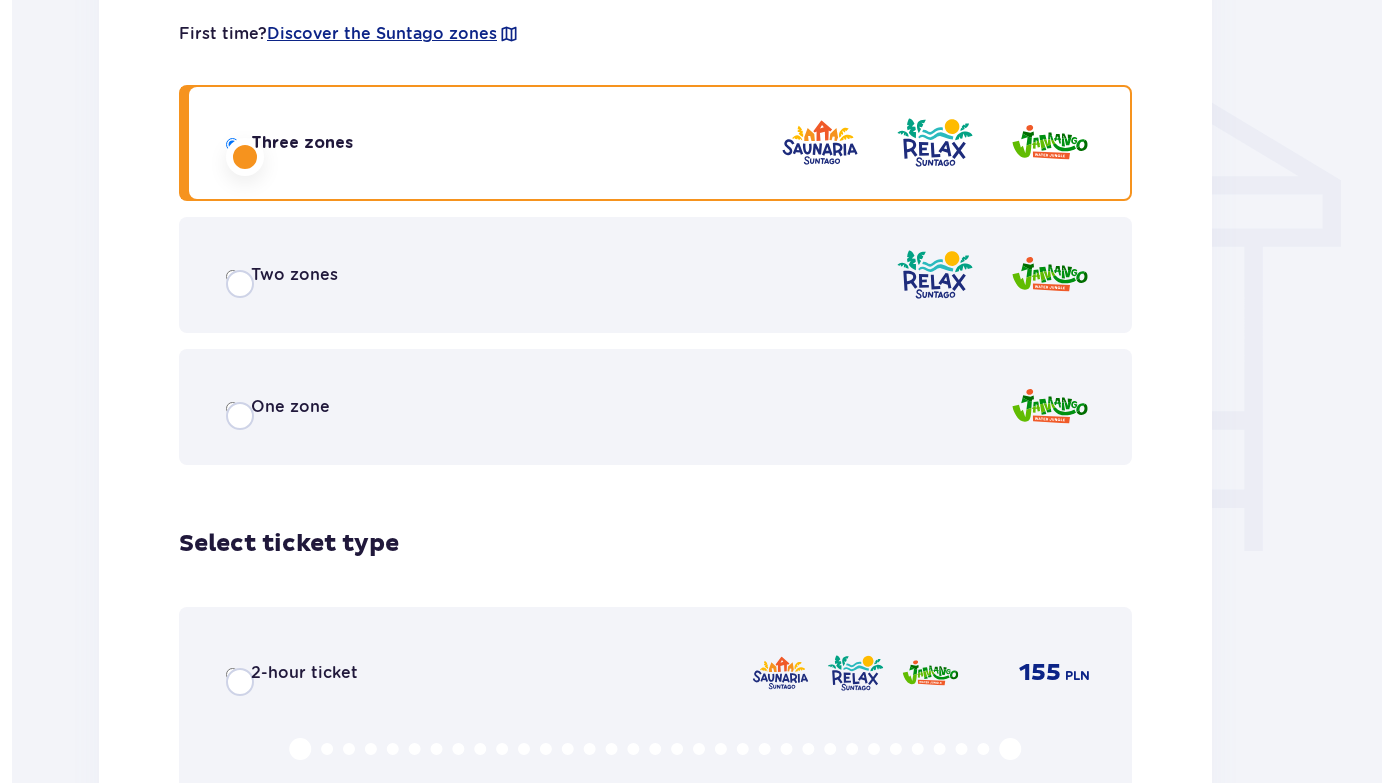 scroll, scrollTop: 0, scrollLeft: 0, axis: both 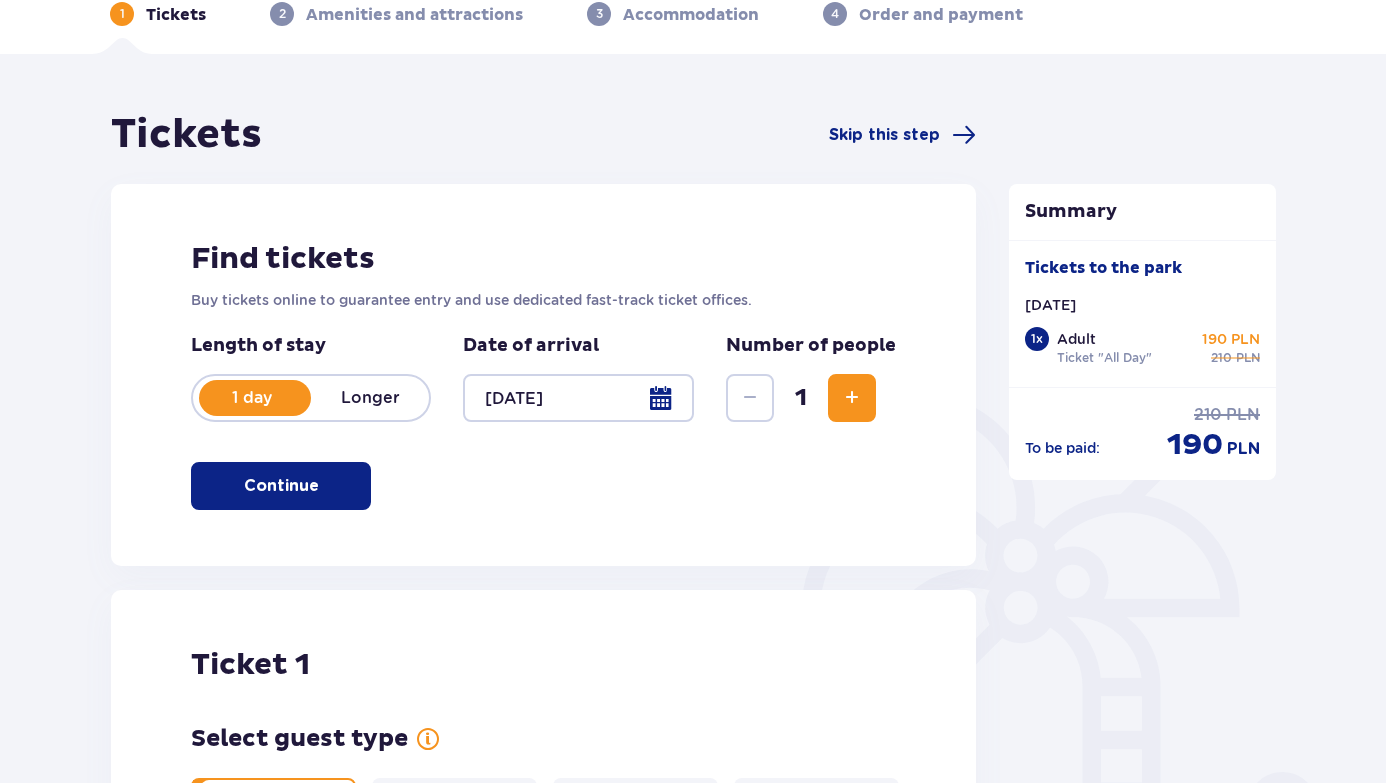click at bounding box center (852, 398) 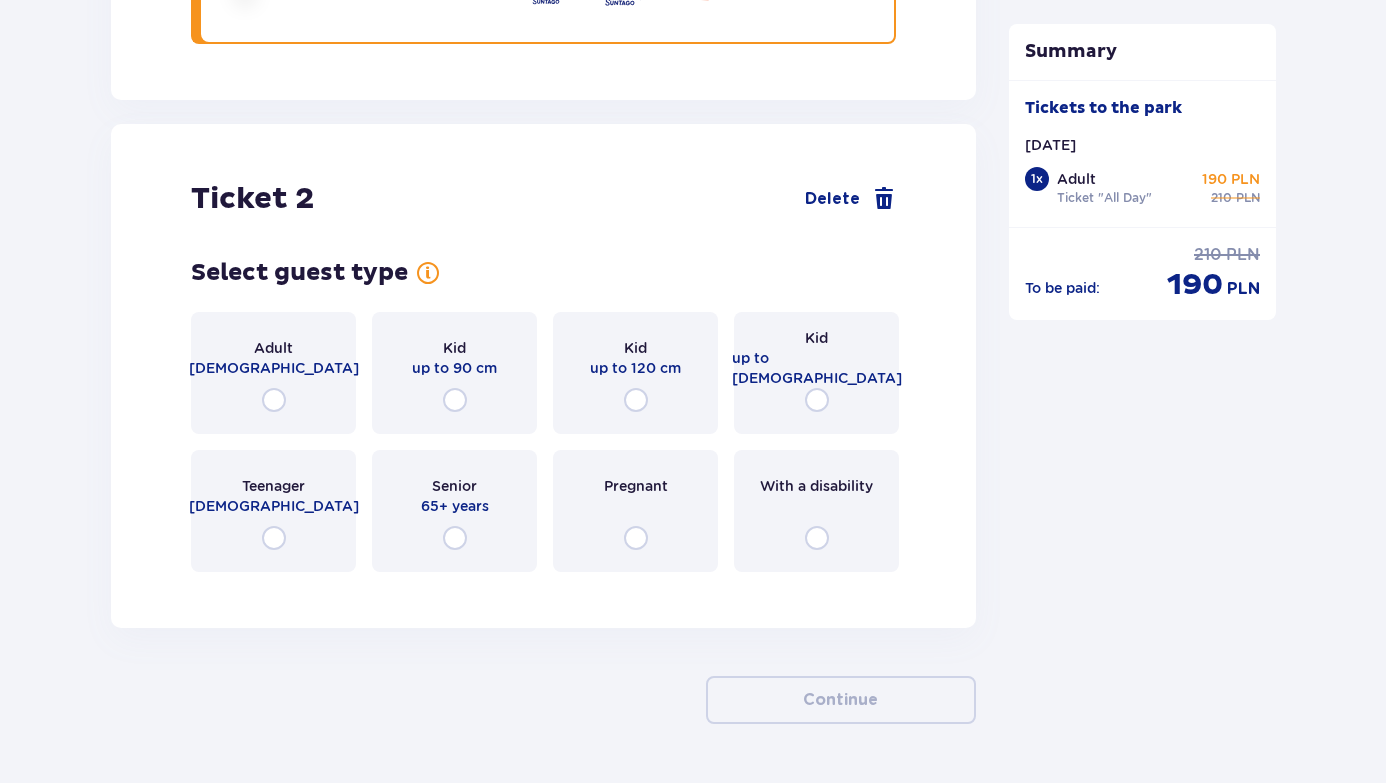 scroll, scrollTop: 2260, scrollLeft: 0, axis: vertical 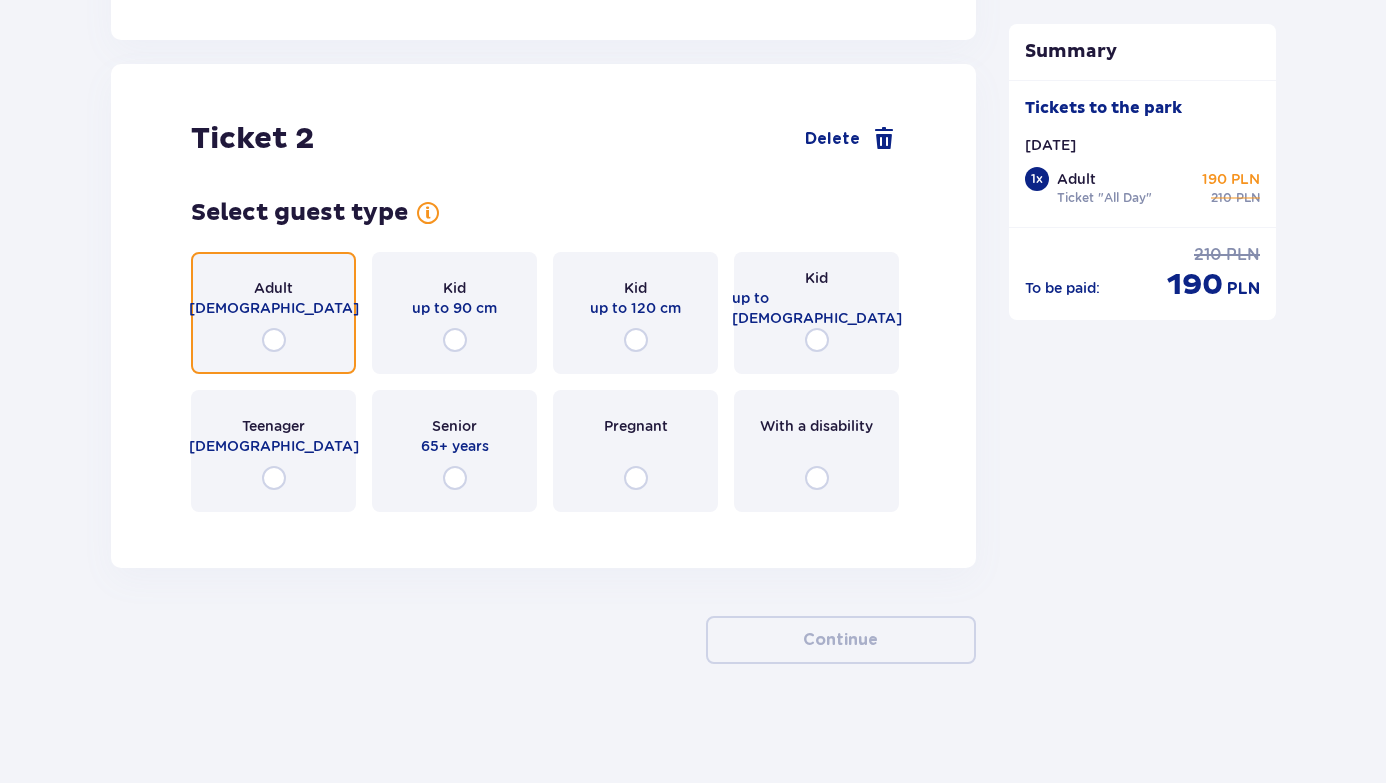 click at bounding box center (274, 340) 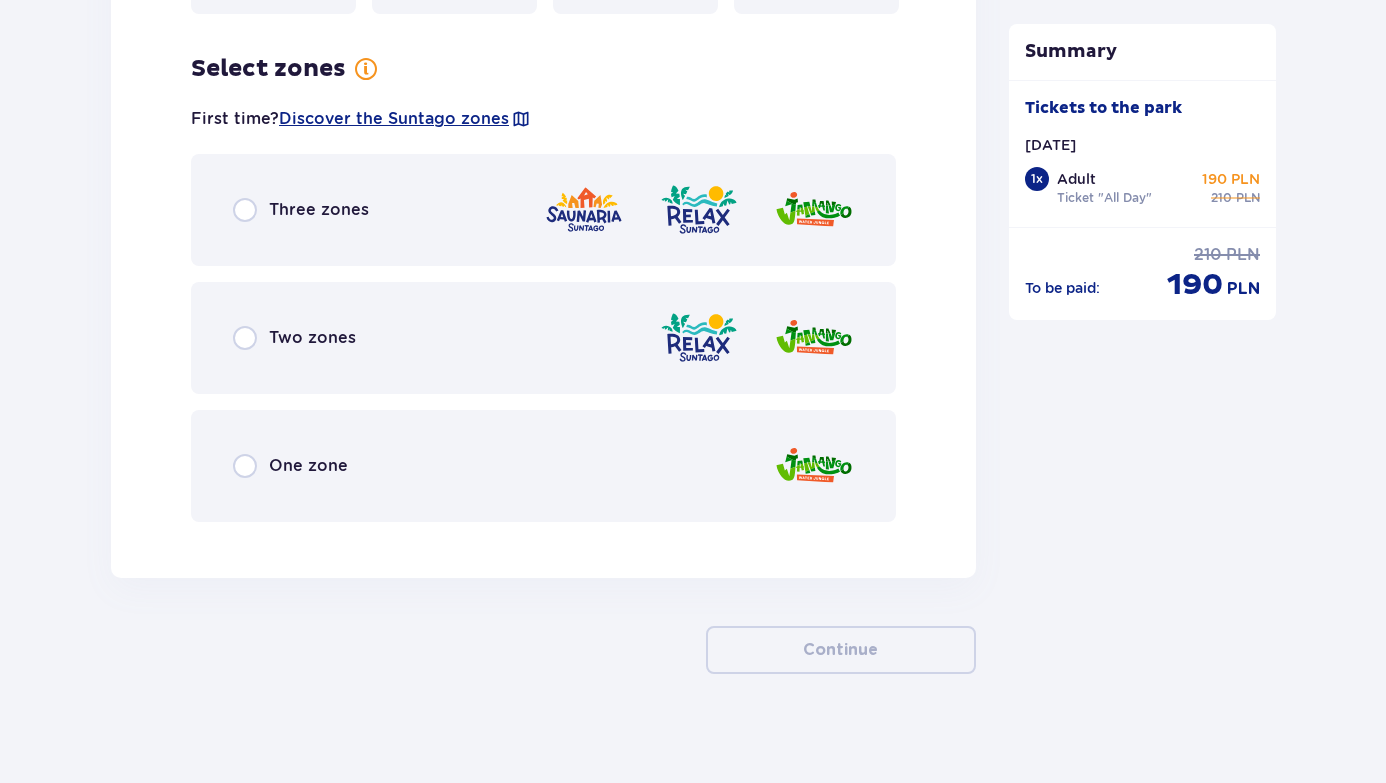 scroll, scrollTop: 2768, scrollLeft: 0, axis: vertical 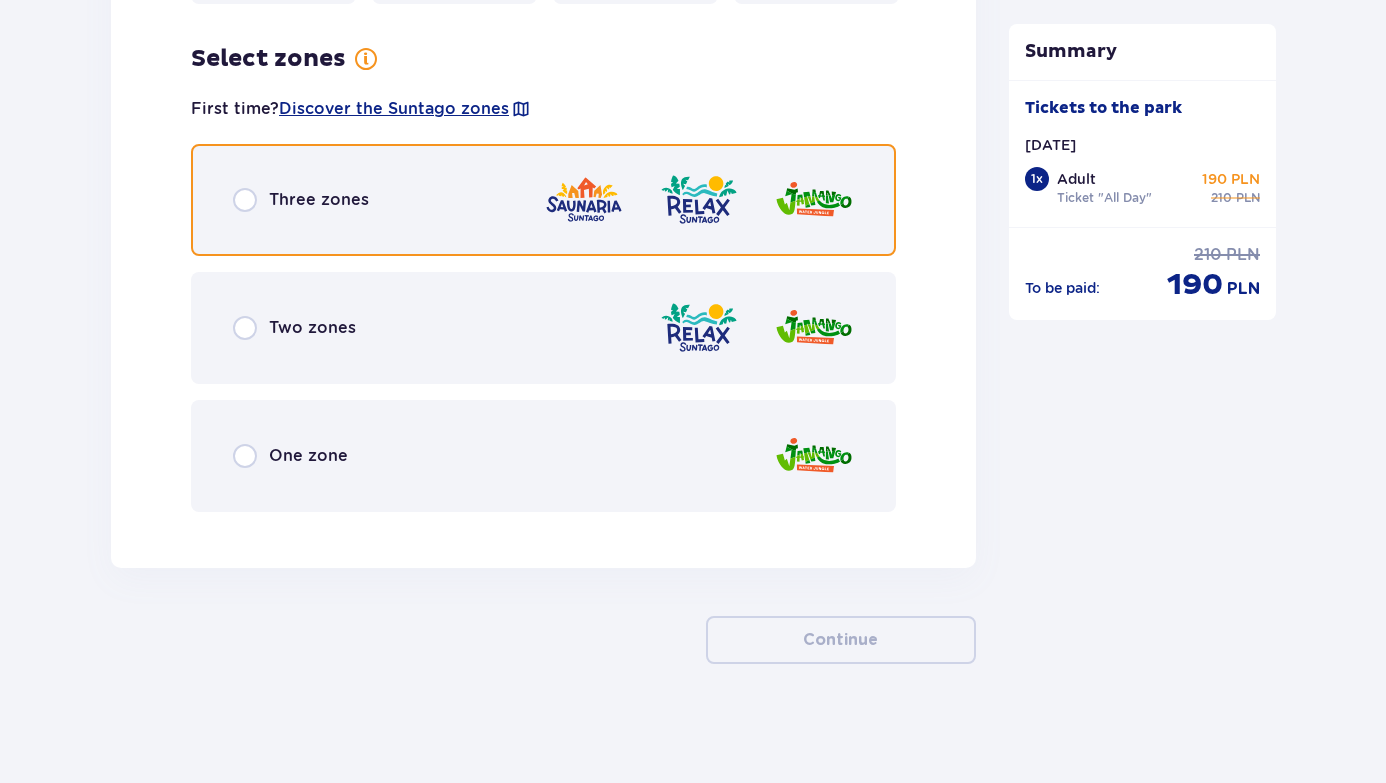 click at bounding box center [245, 200] 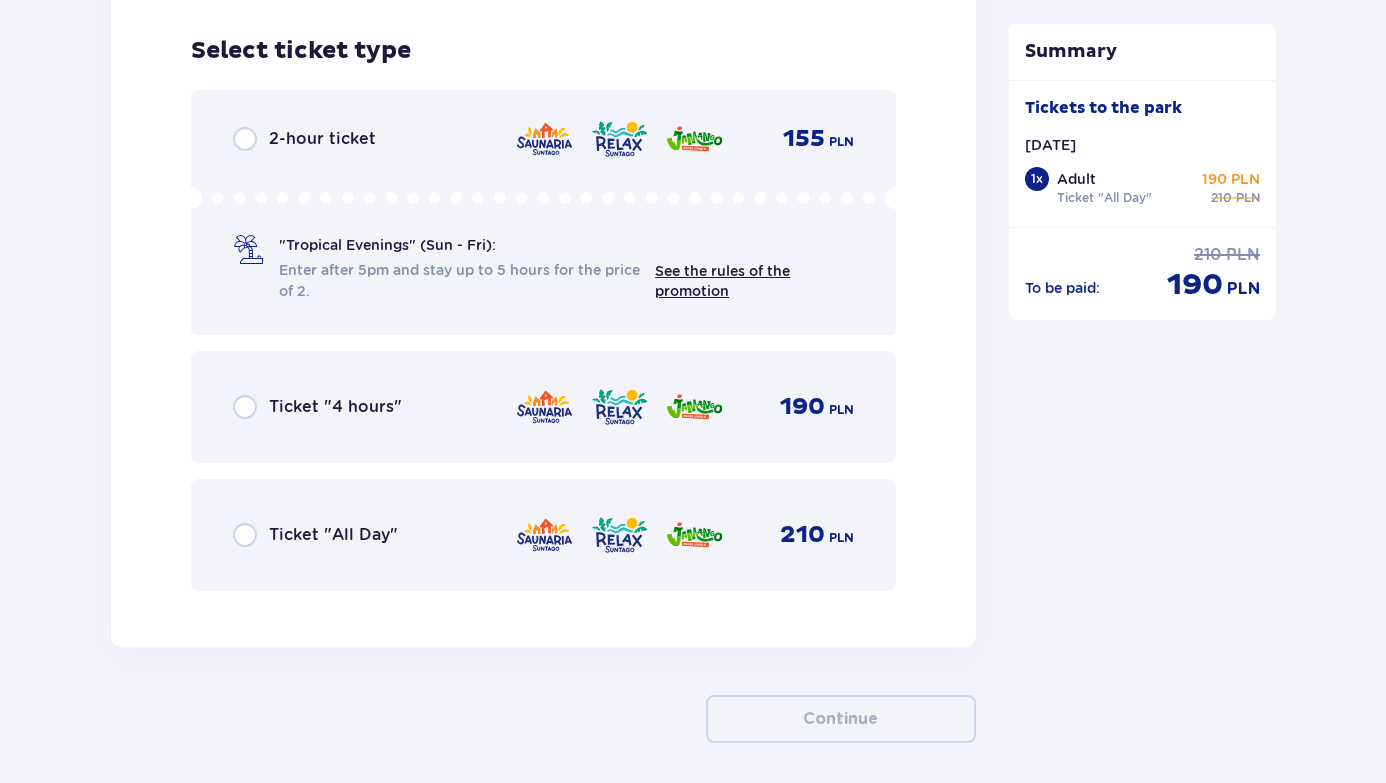 scroll, scrollTop: 3283, scrollLeft: 0, axis: vertical 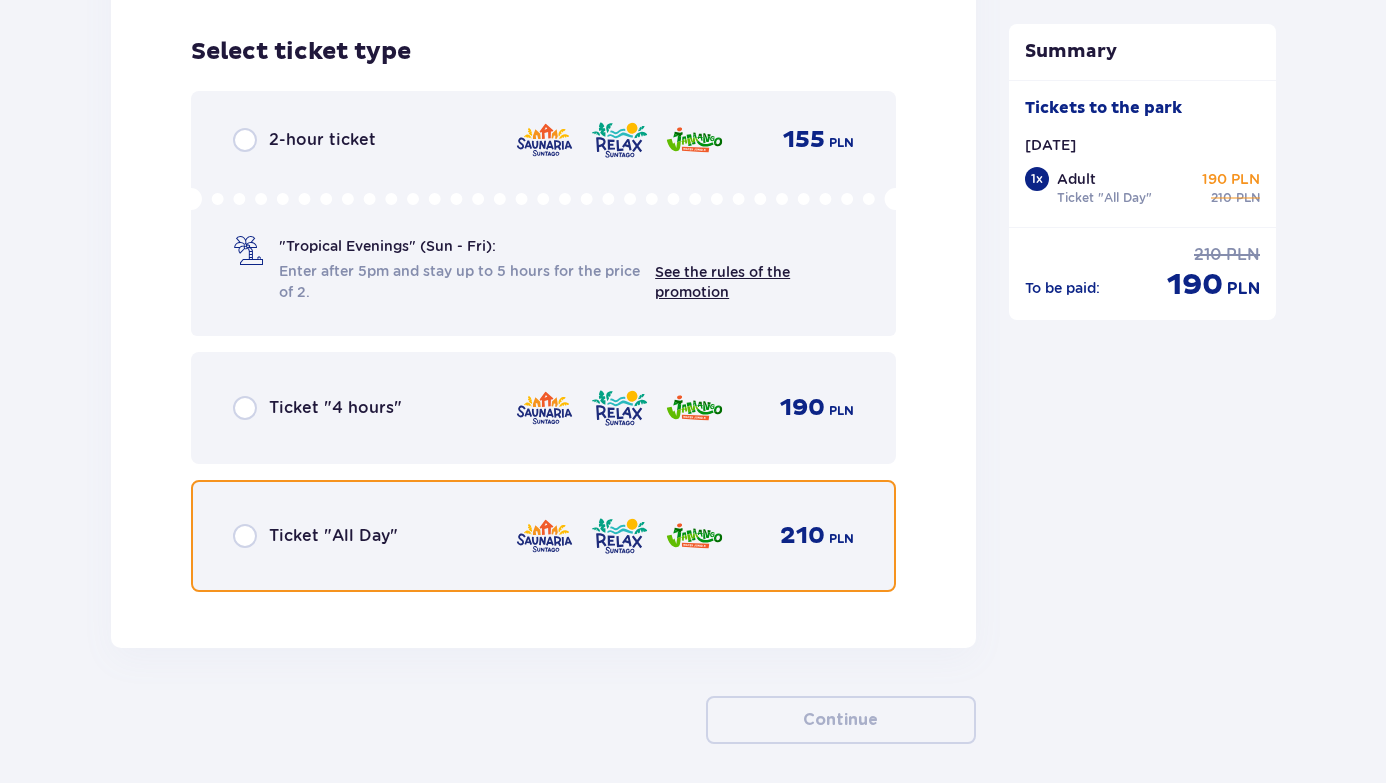 click at bounding box center (245, 536) 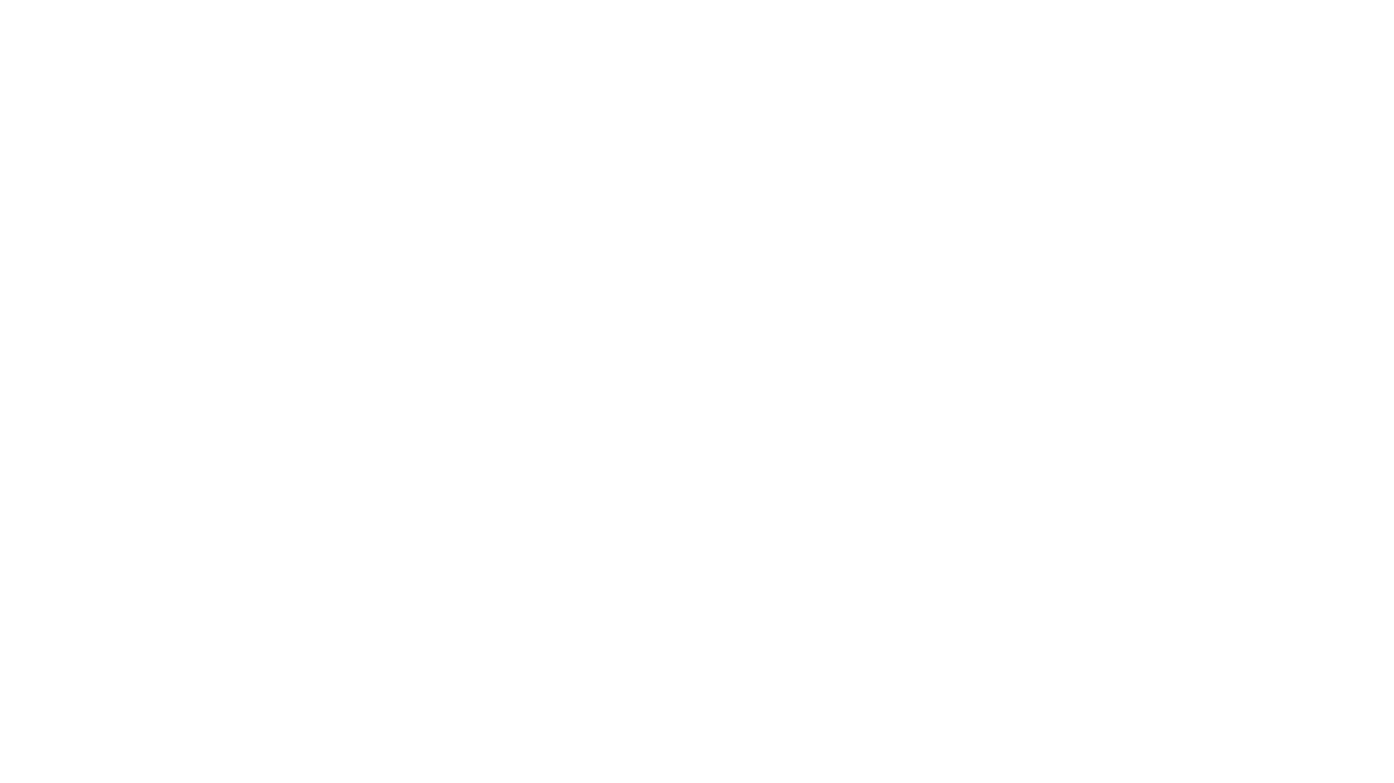 scroll, scrollTop: 0, scrollLeft: 0, axis: both 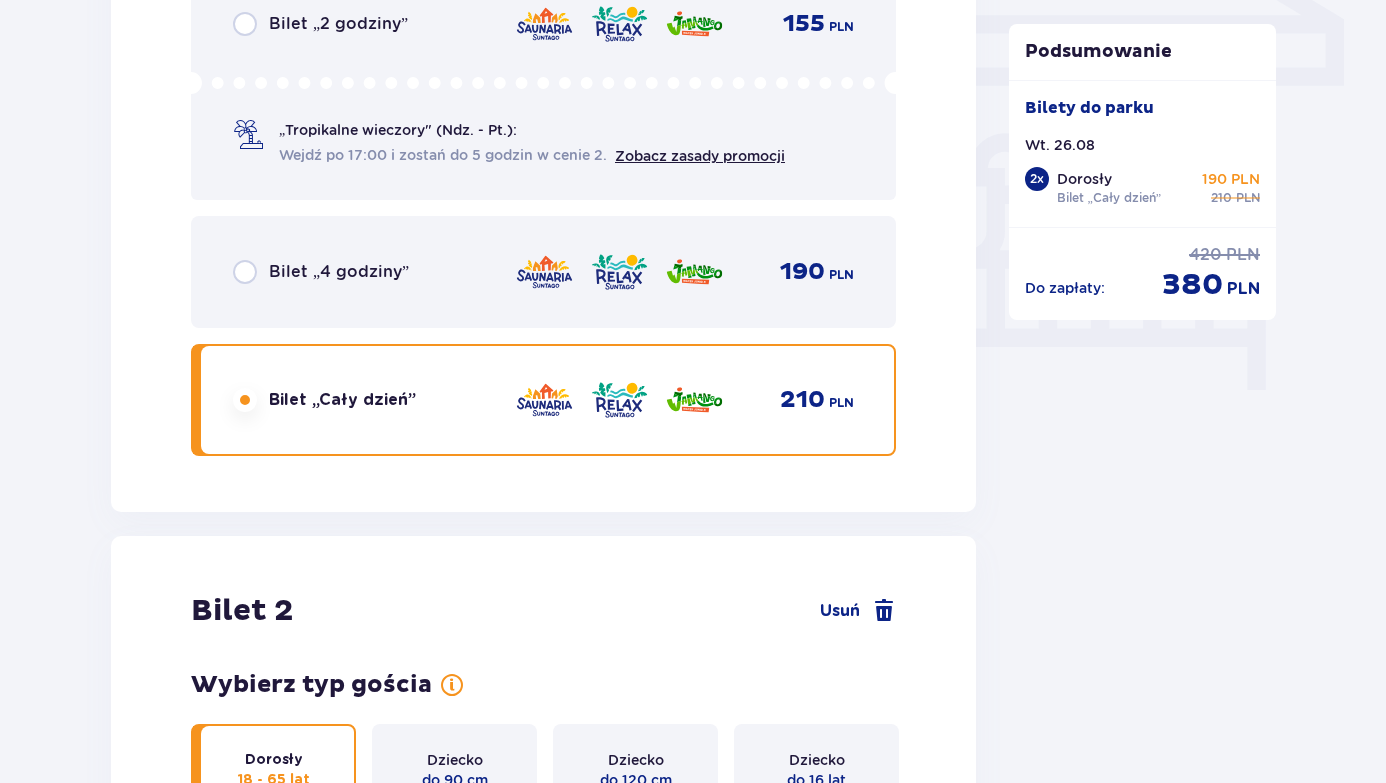 click on "Dorosły" at bounding box center [1084, 179] 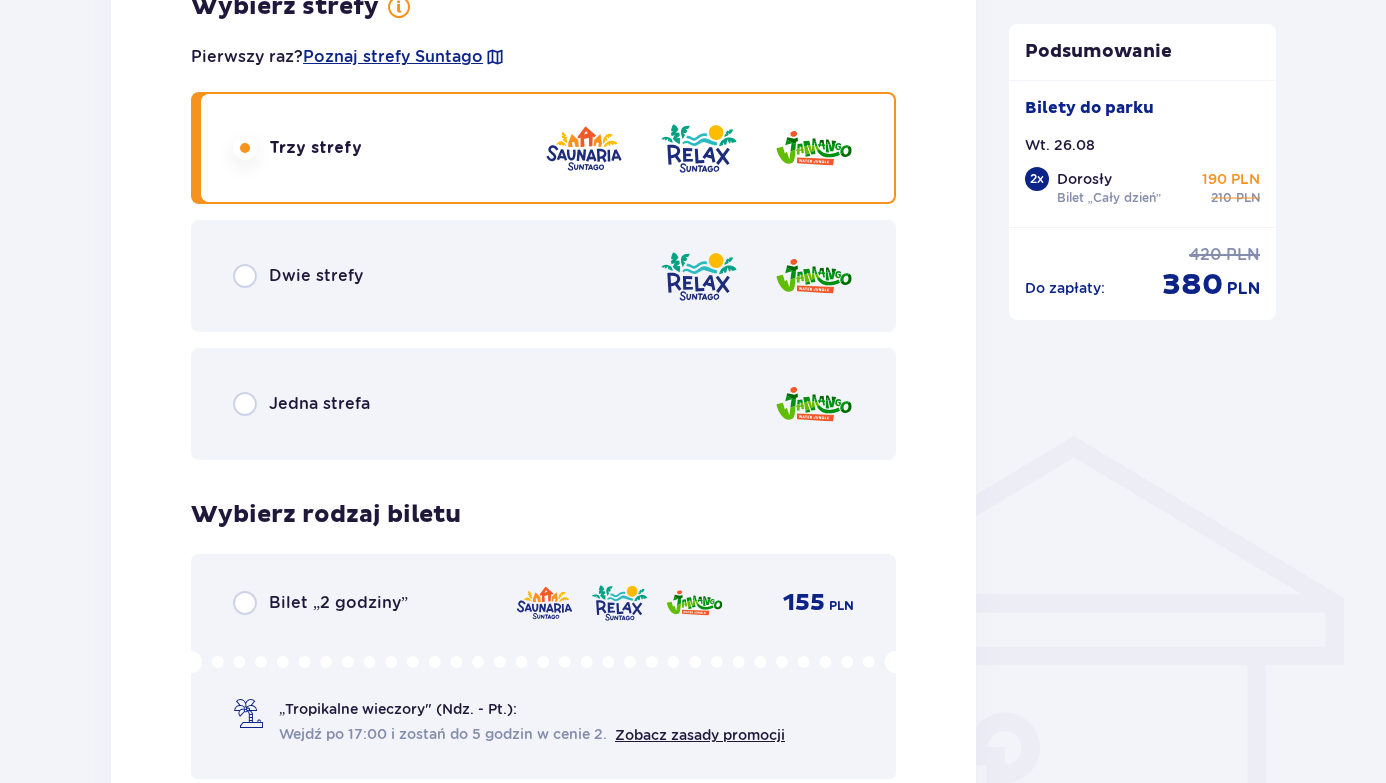 scroll, scrollTop: 1188, scrollLeft: 0, axis: vertical 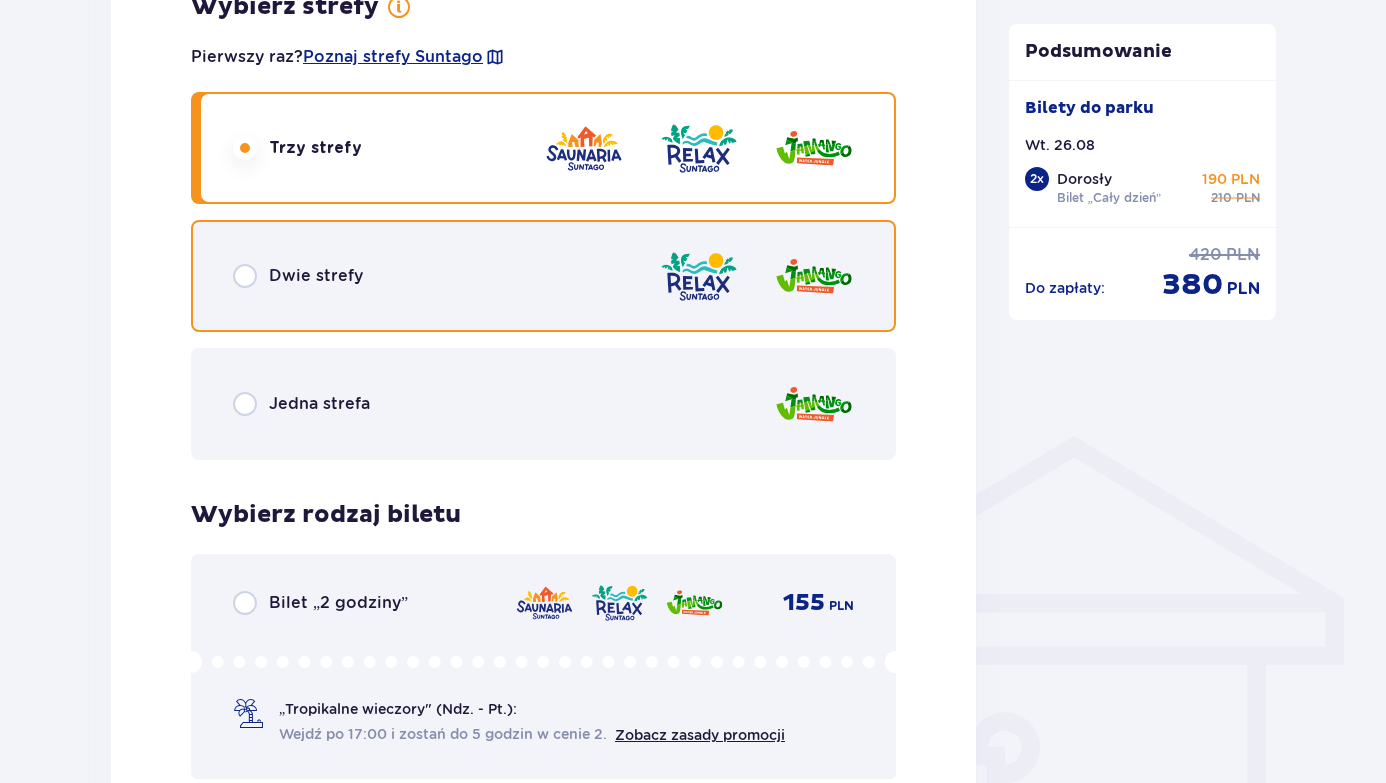 click at bounding box center [245, 276] 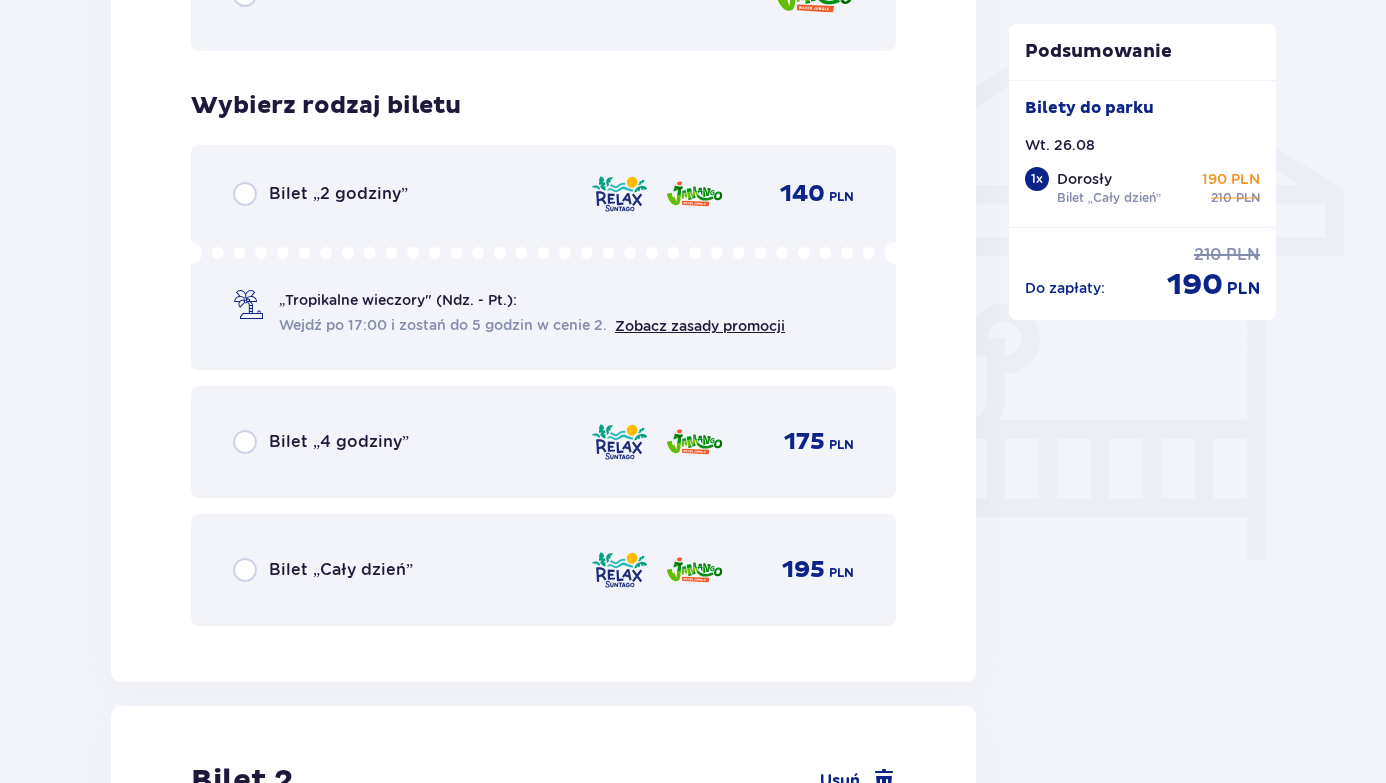 scroll, scrollTop: 1596, scrollLeft: 0, axis: vertical 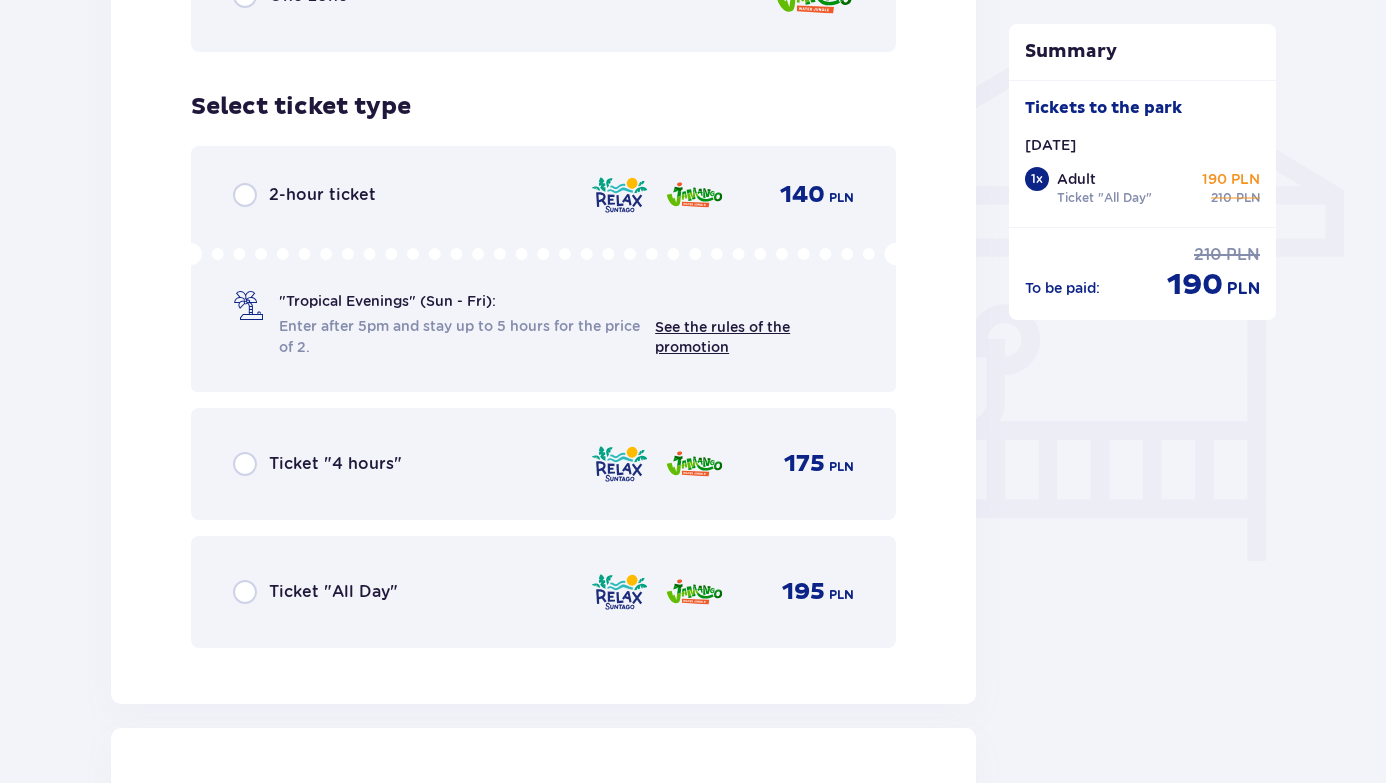 click on "Summary Tickets to the park Tue 26/08   1  x Adult Ticket "All Day" 190 PLN 210 PLN To be paid  : 210 PLN 190 PLN" at bounding box center (1143, 523) 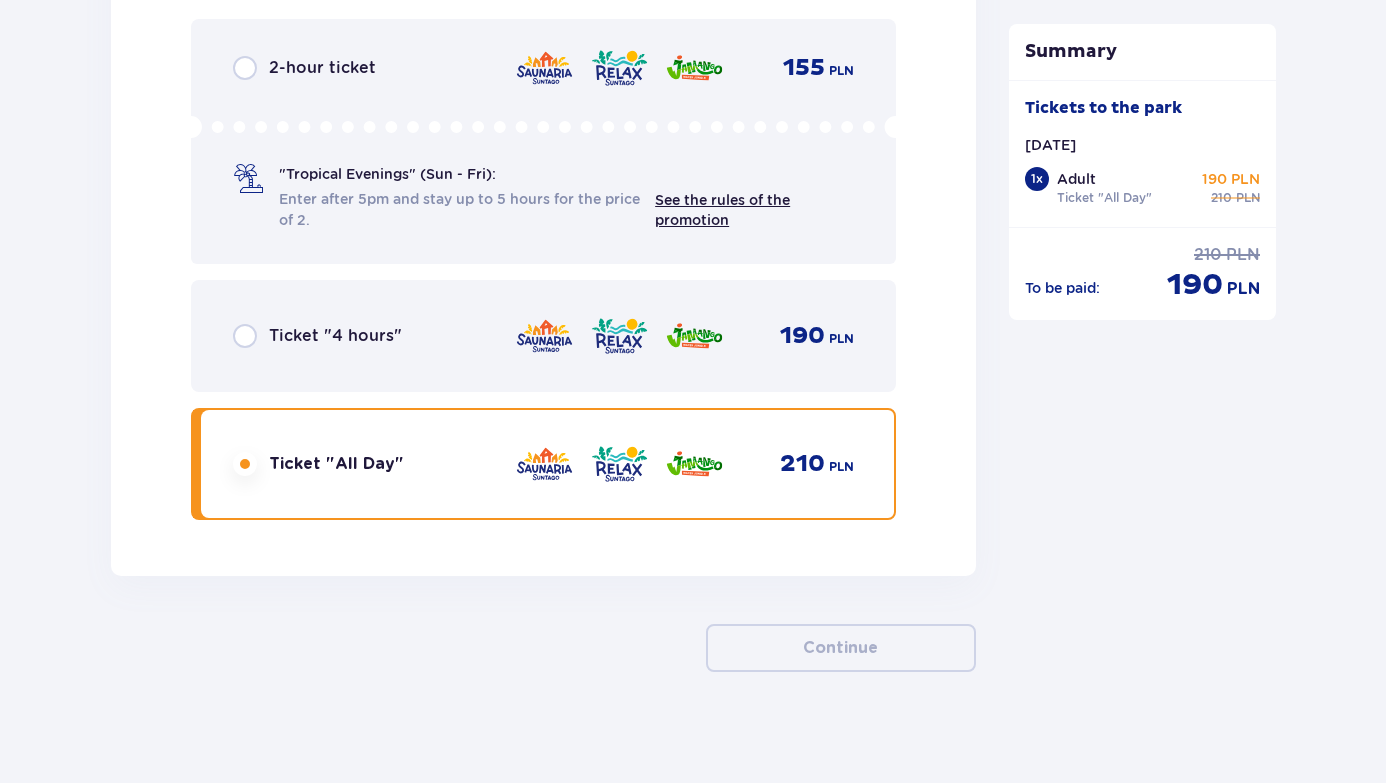 scroll, scrollTop: 3364, scrollLeft: 0, axis: vertical 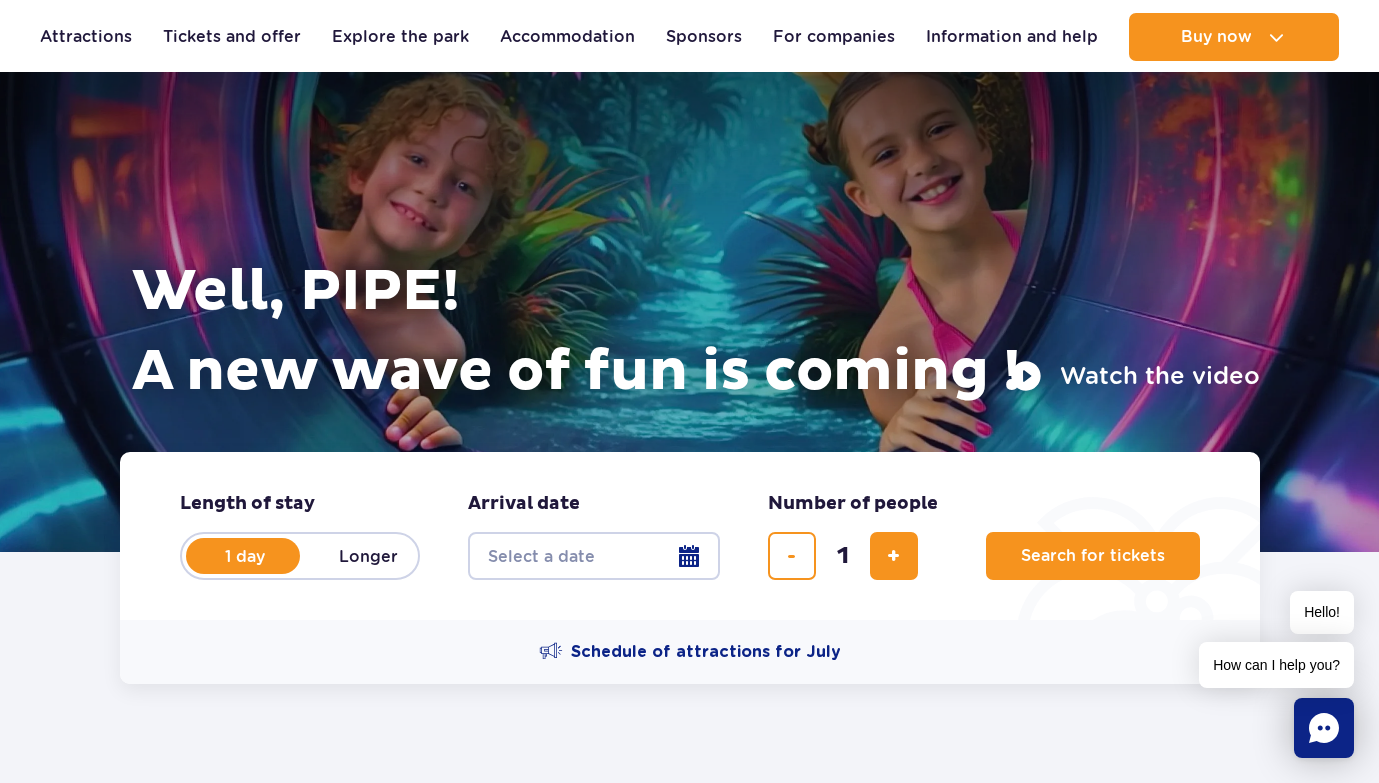 click on "Date from" at bounding box center (594, 556) 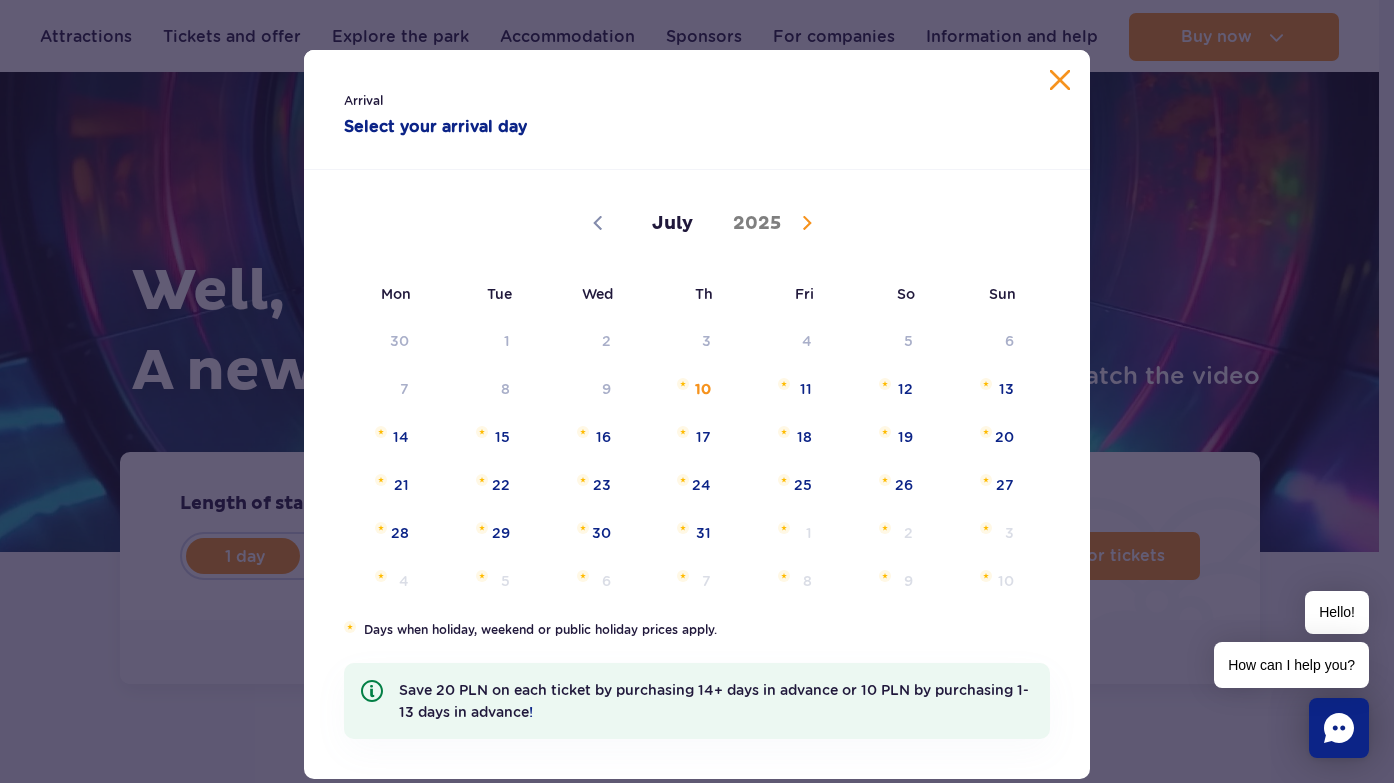 click 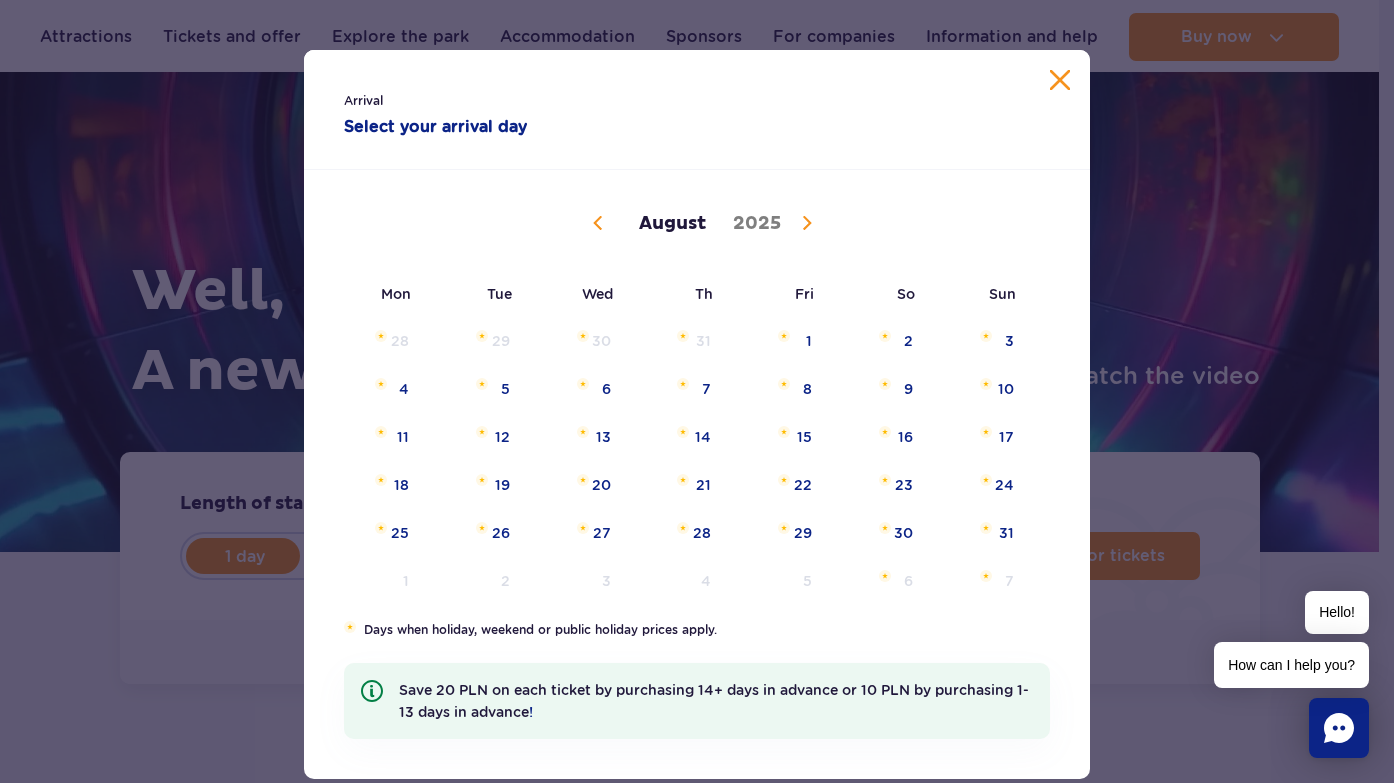 click at bounding box center [1060, 80] 